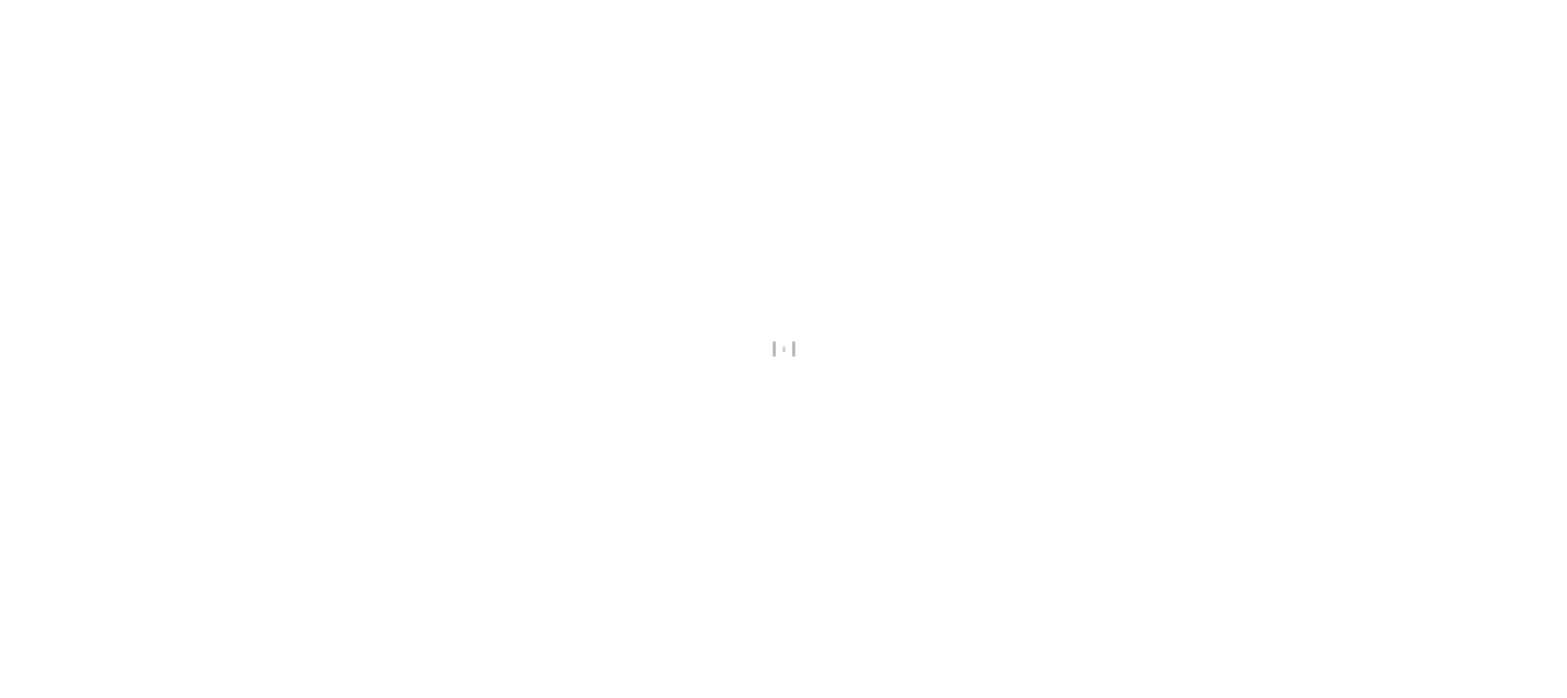 scroll, scrollTop: 0, scrollLeft: 0, axis: both 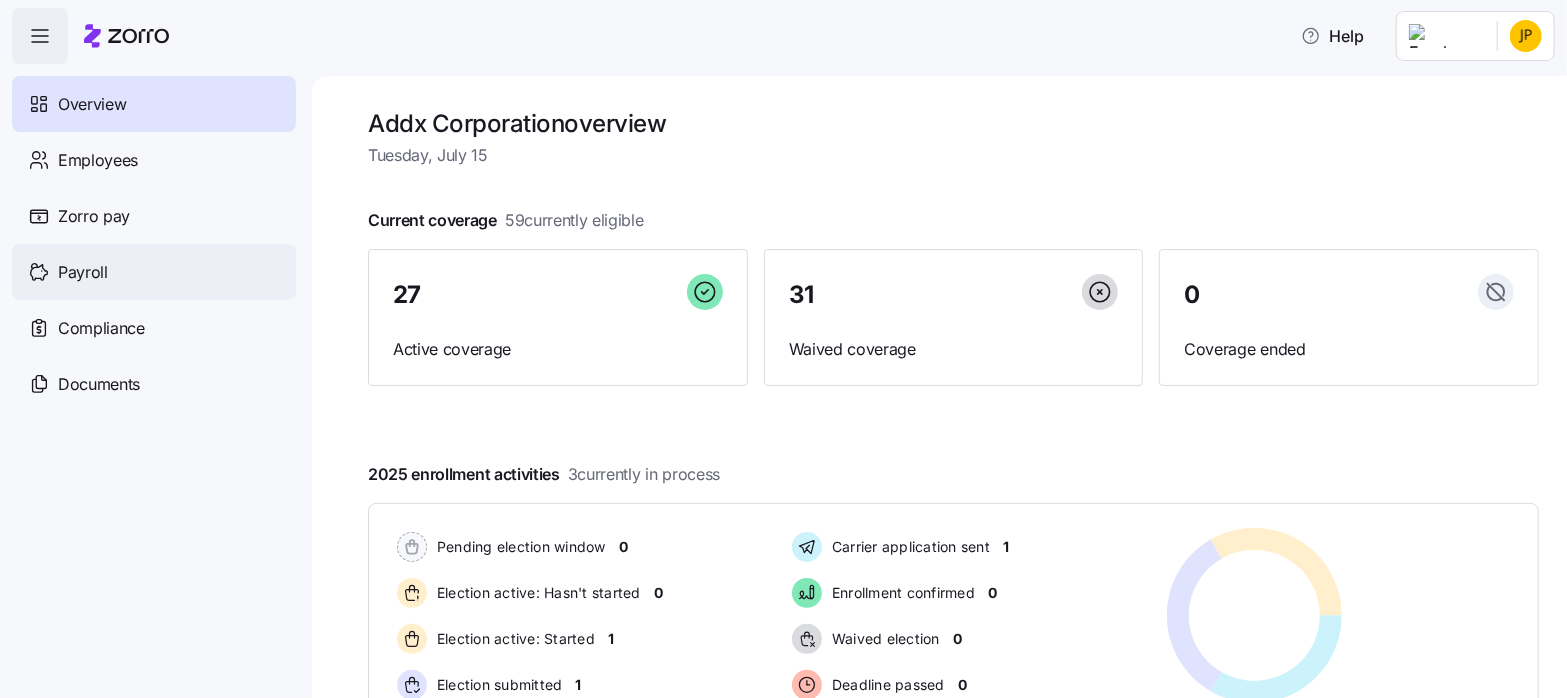click on "Payroll" at bounding box center (154, 272) 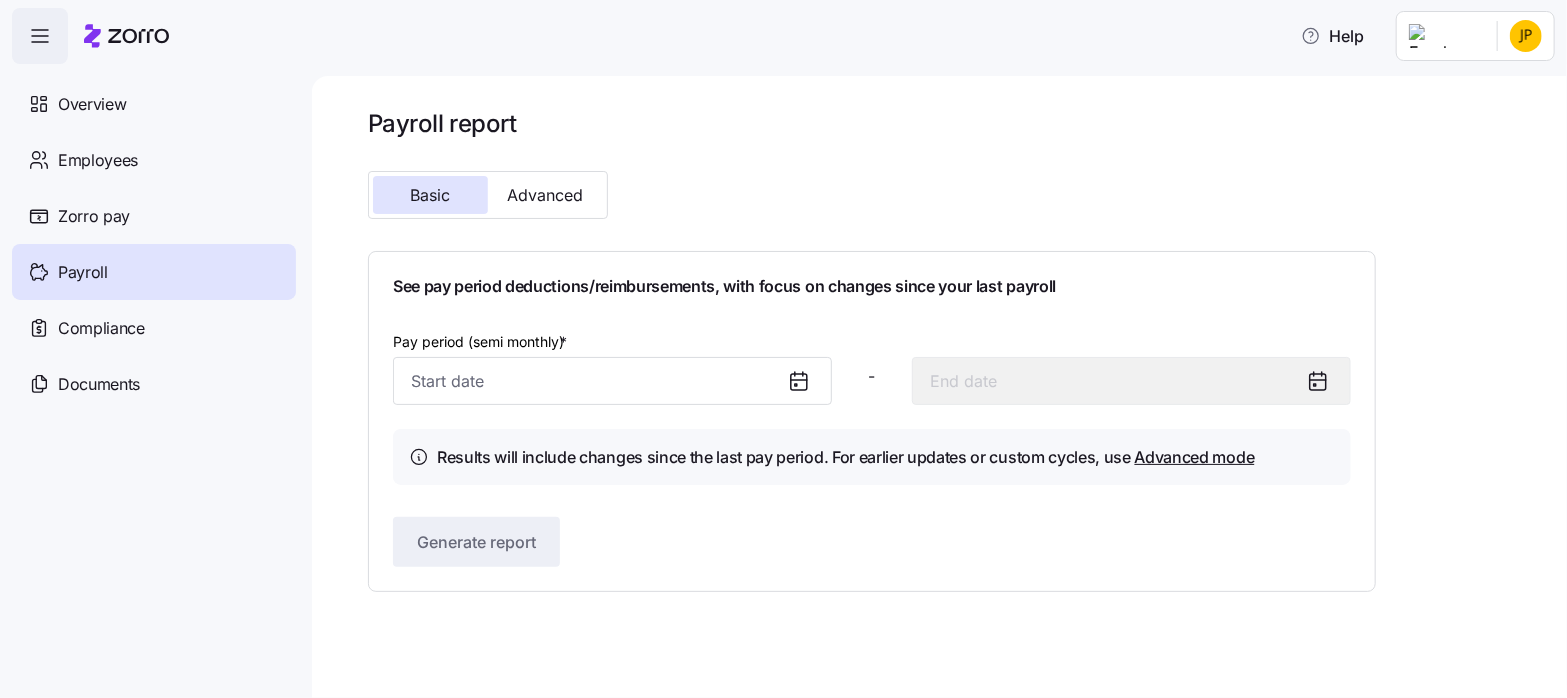 click 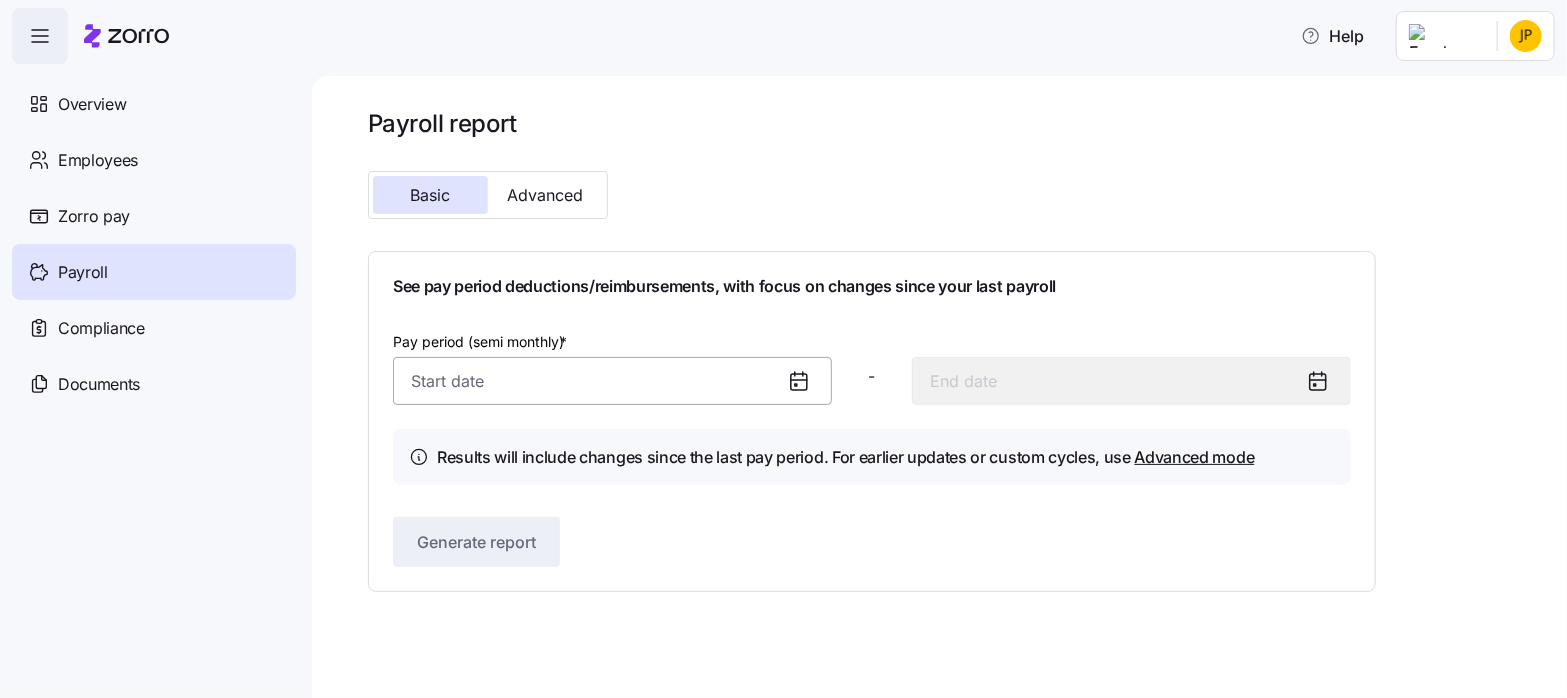 click on "Pay period (semi monthly)  *" at bounding box center [612, 381] 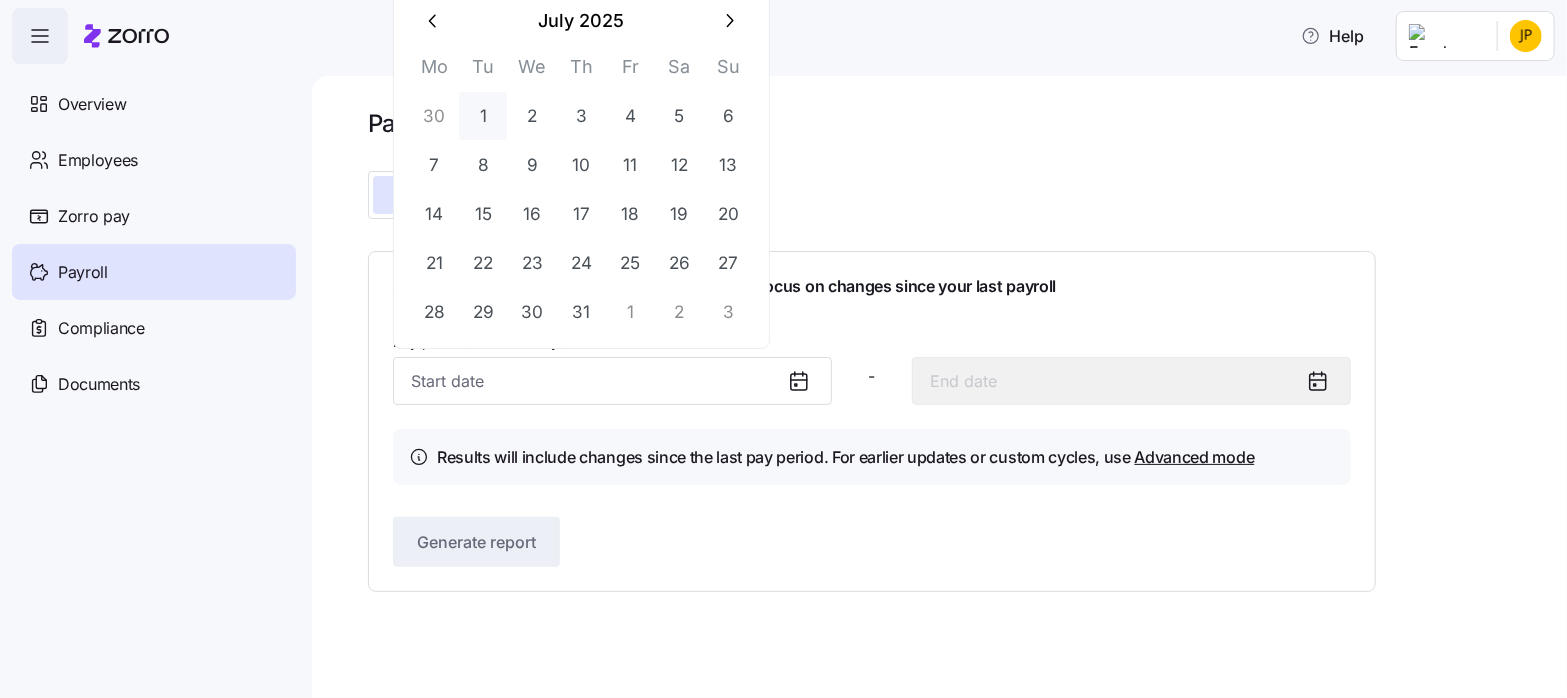 click on "1" at bounding box center (483, 116) 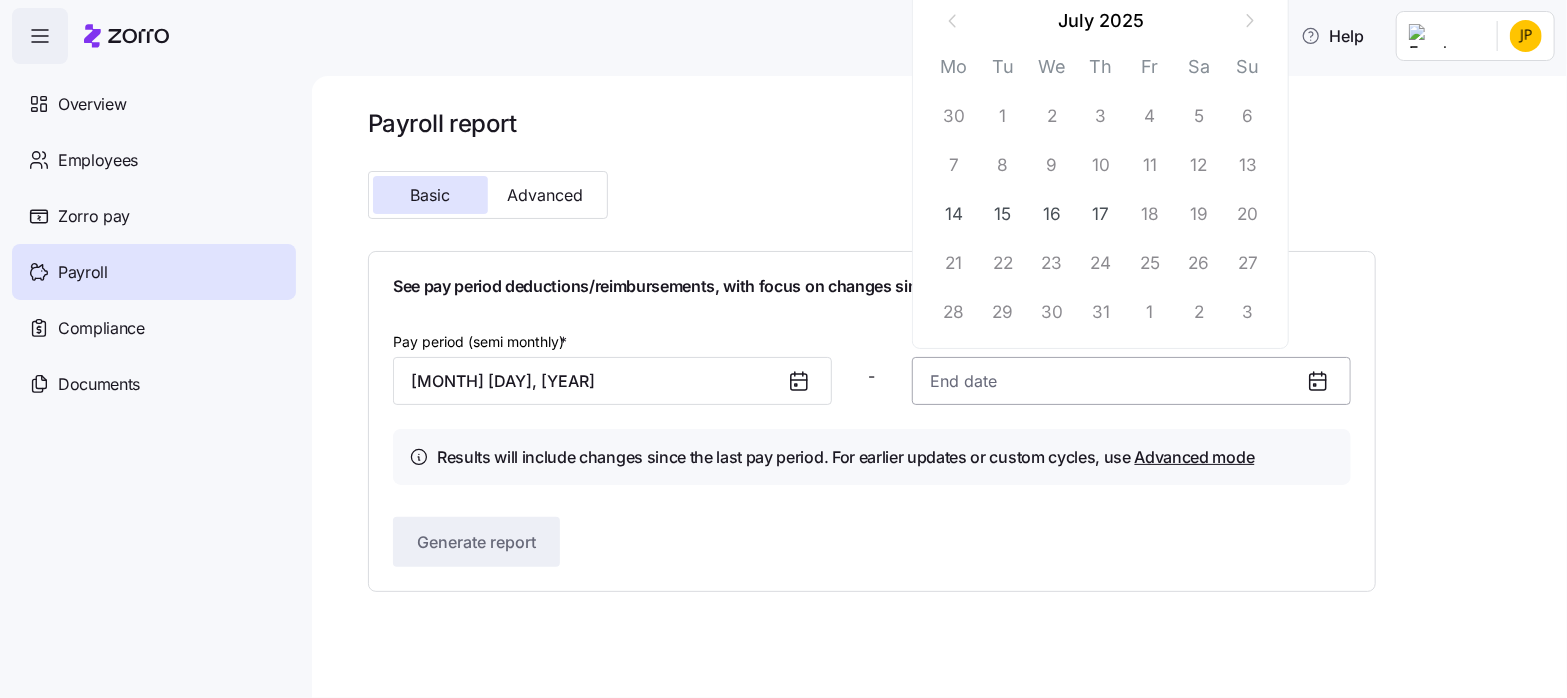 click at bounding box center [1131, 381] 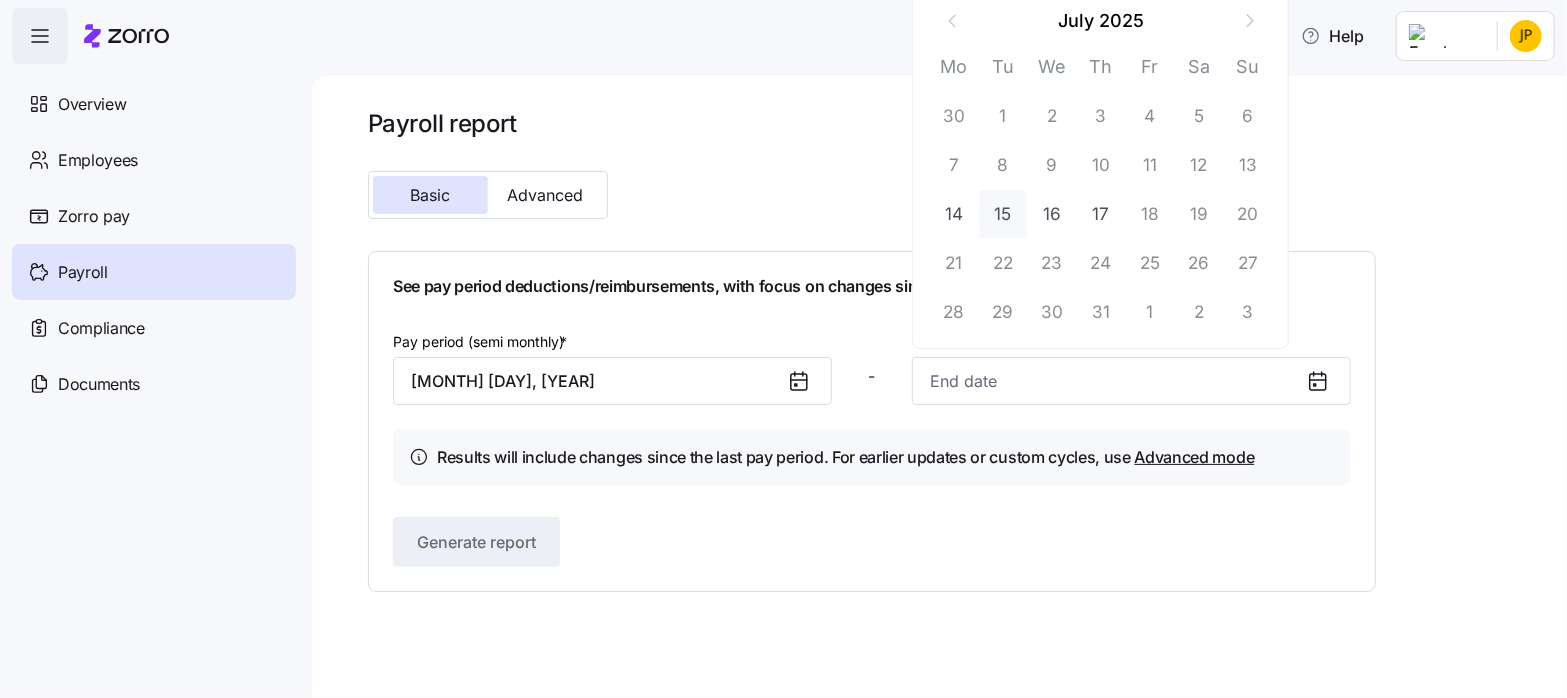 click on "15" at bounding box center (1003, 214) 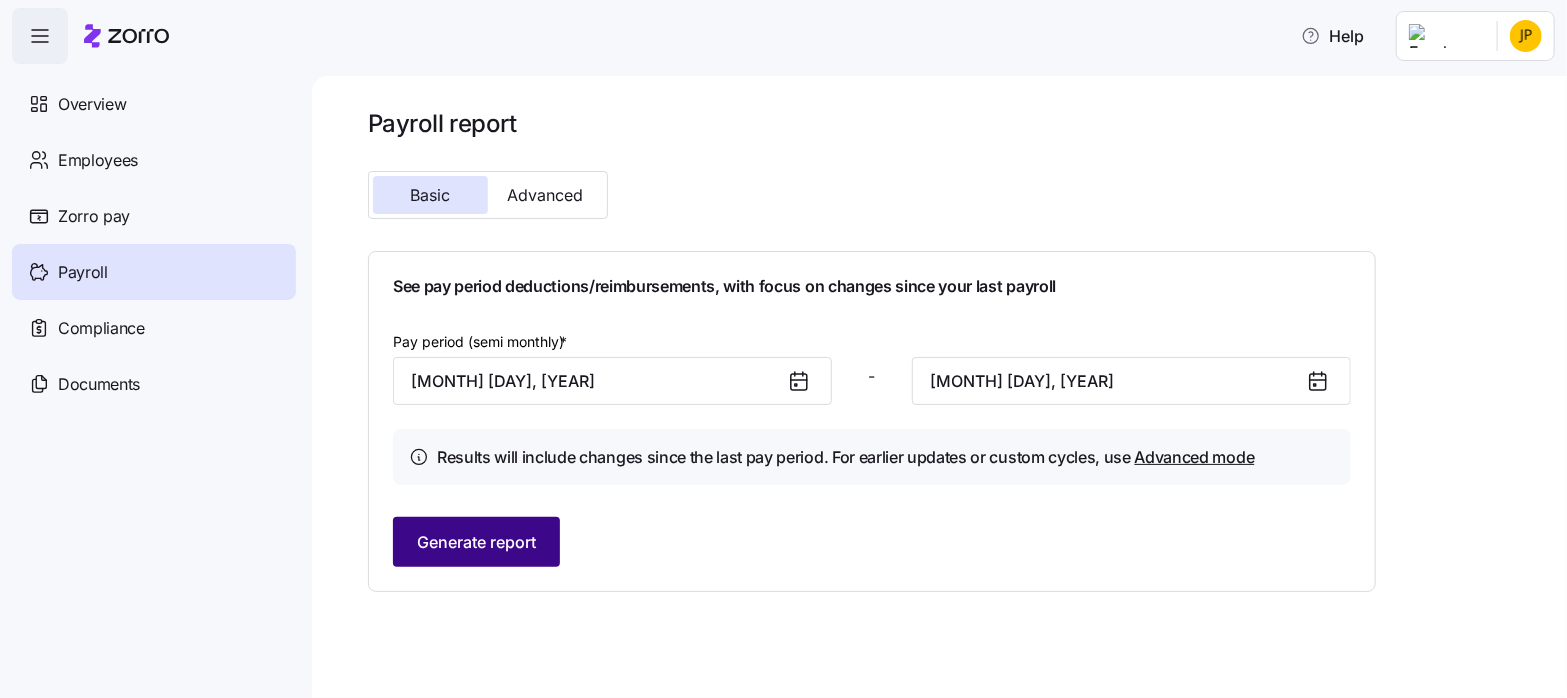 click on "Generate report" at bounding box center [476, 542] 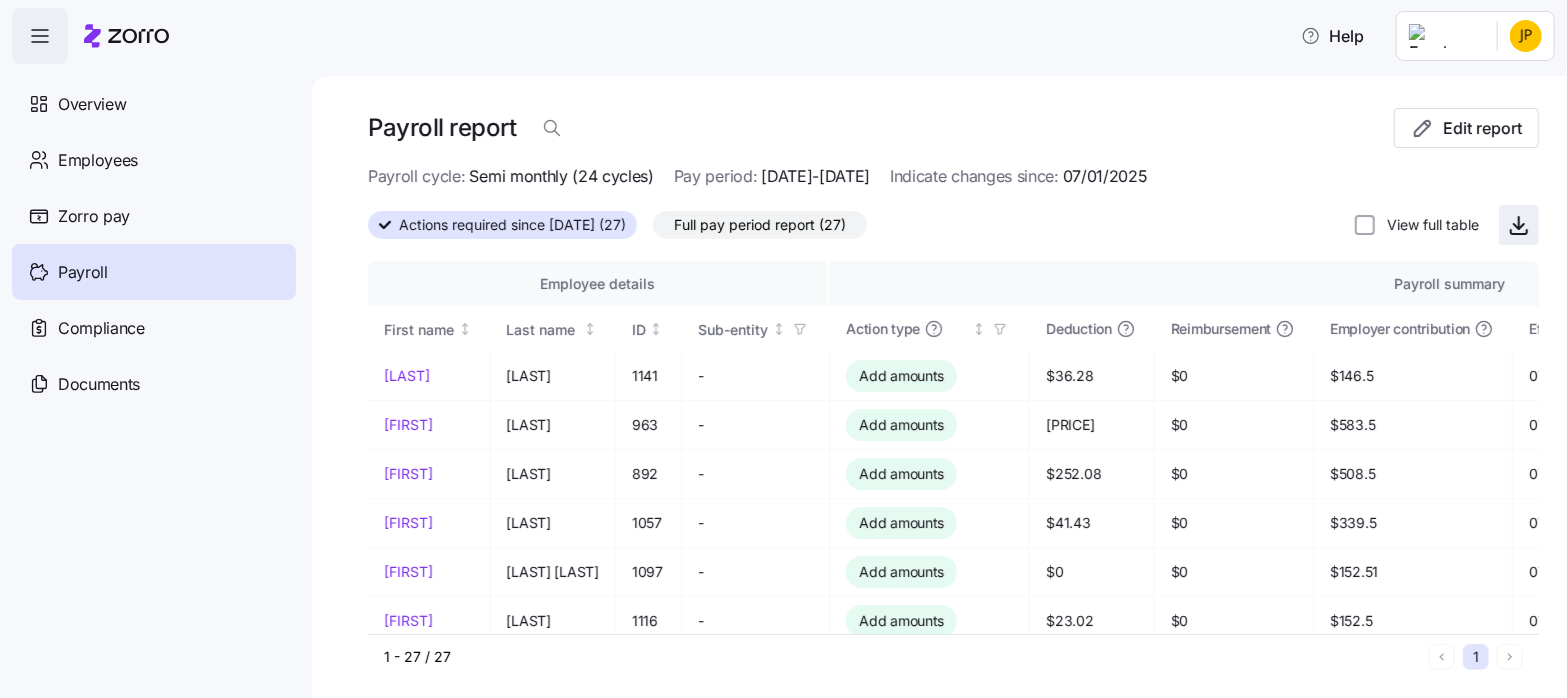 click 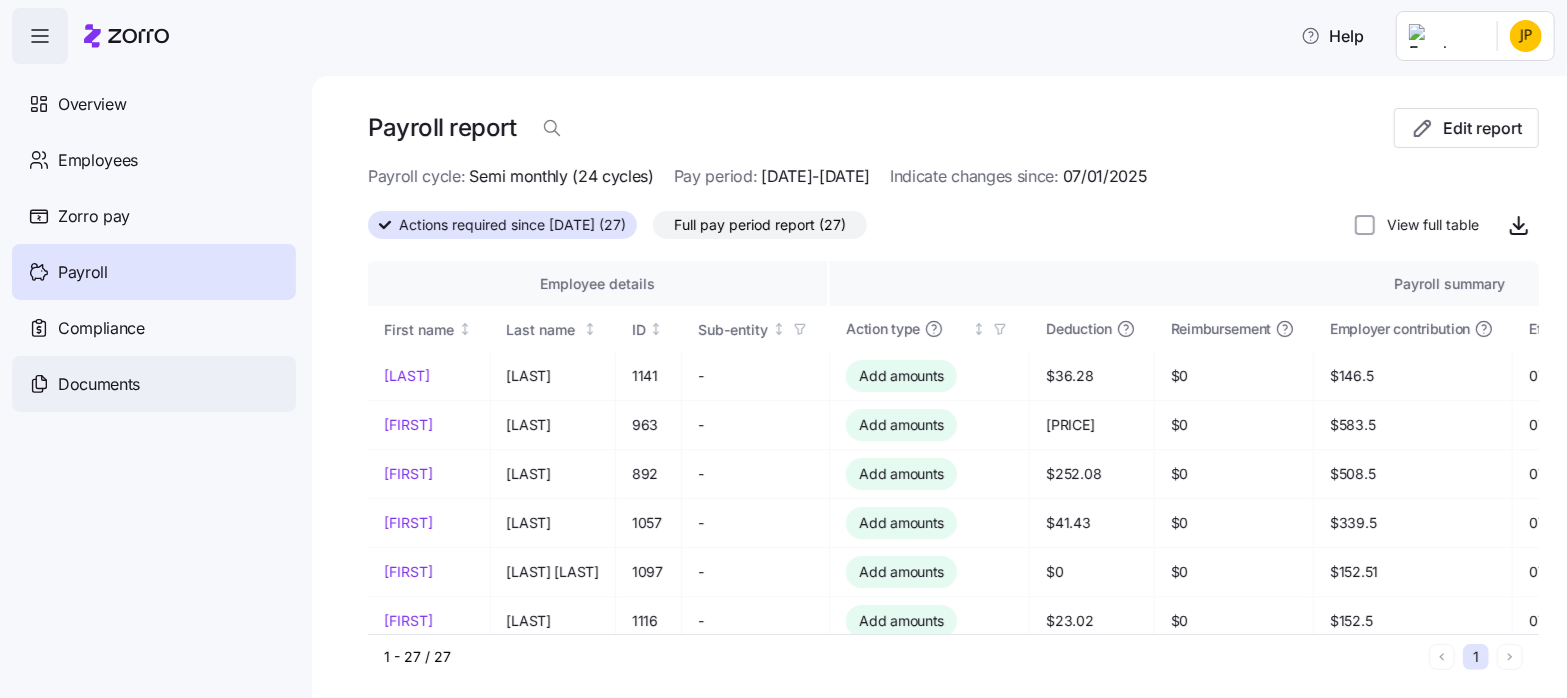 click on "Documents" at bounding box center (99, 384) 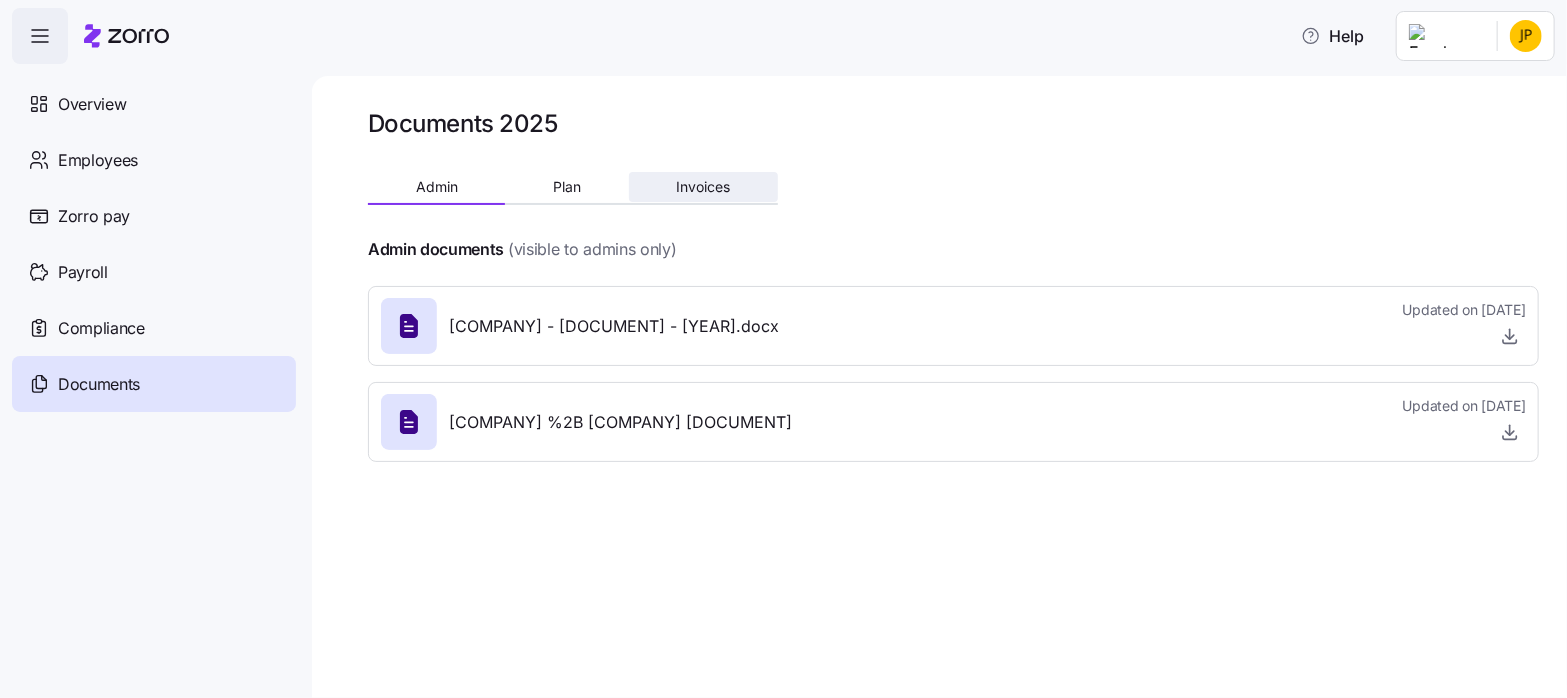 click on "Invoices" at bounding box center (703, 187) 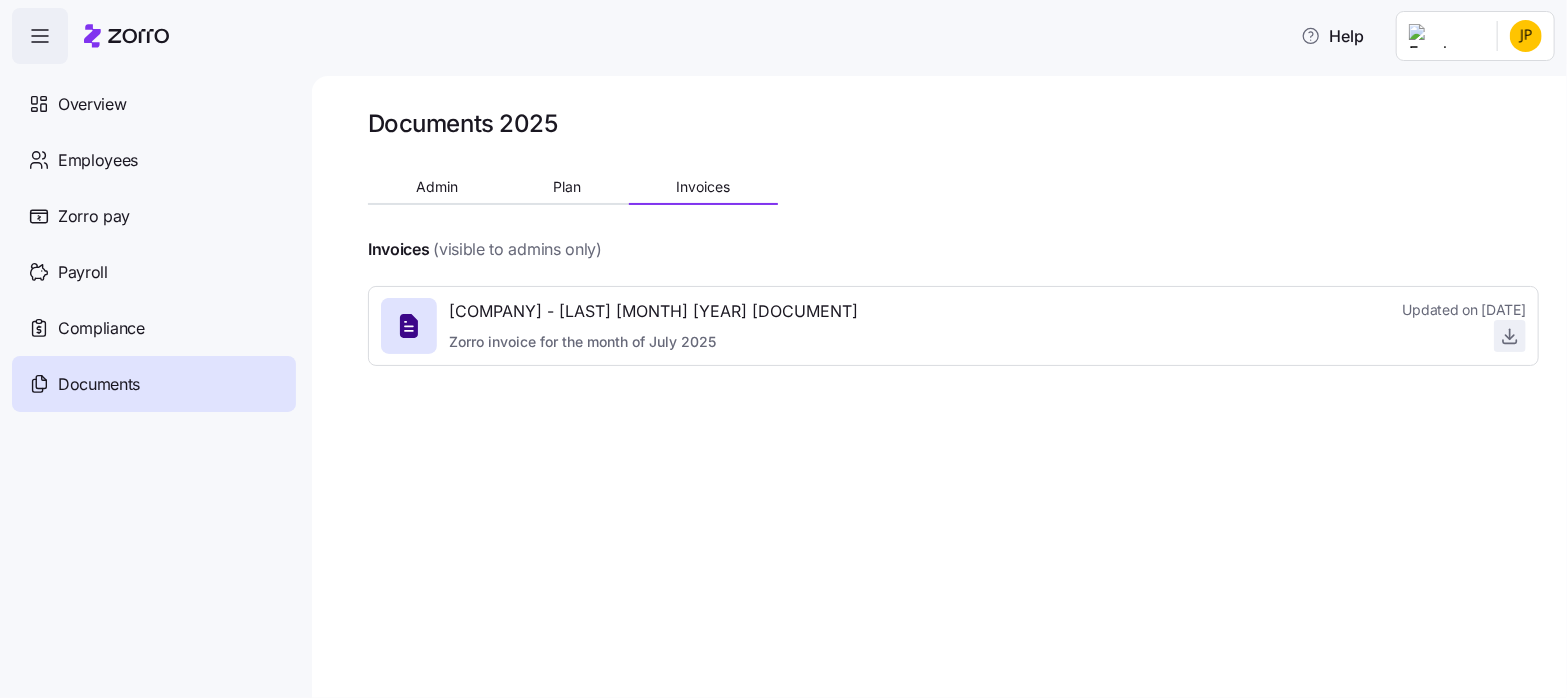 click 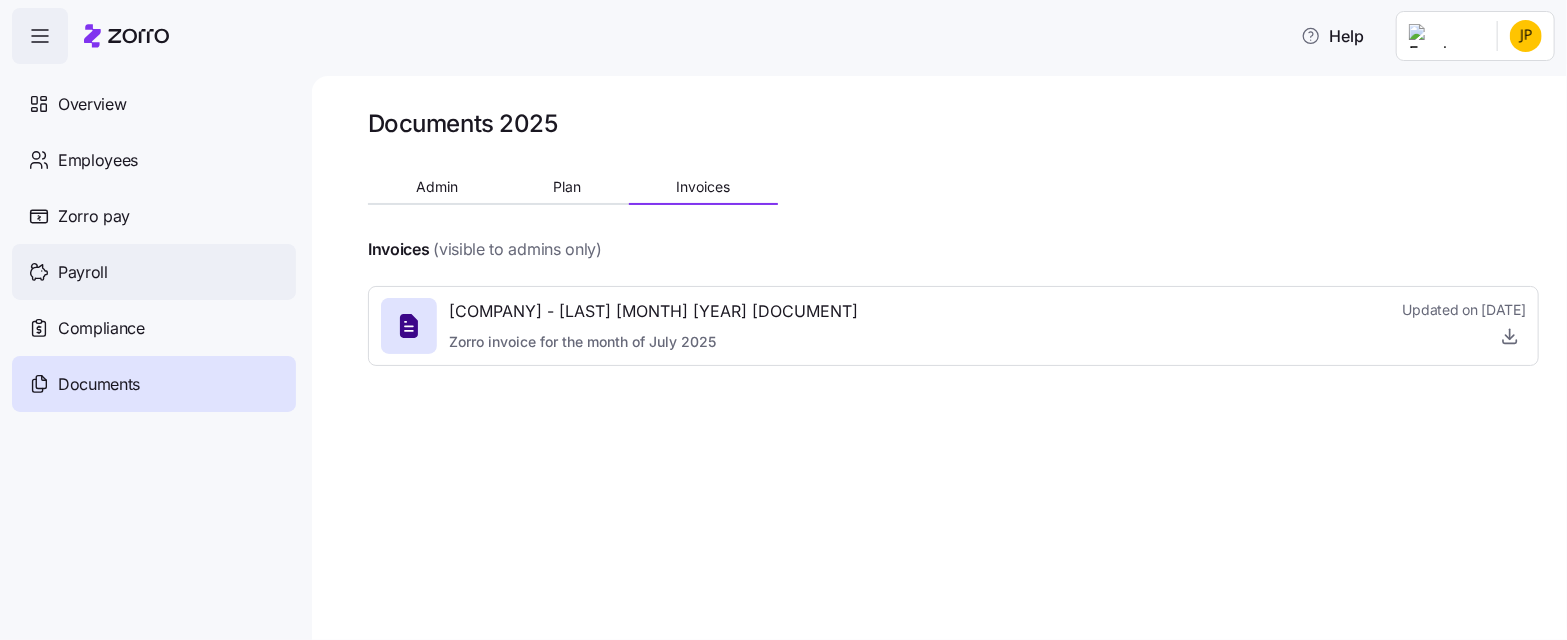 click on "Payroll" at bounding box center [83, 272] 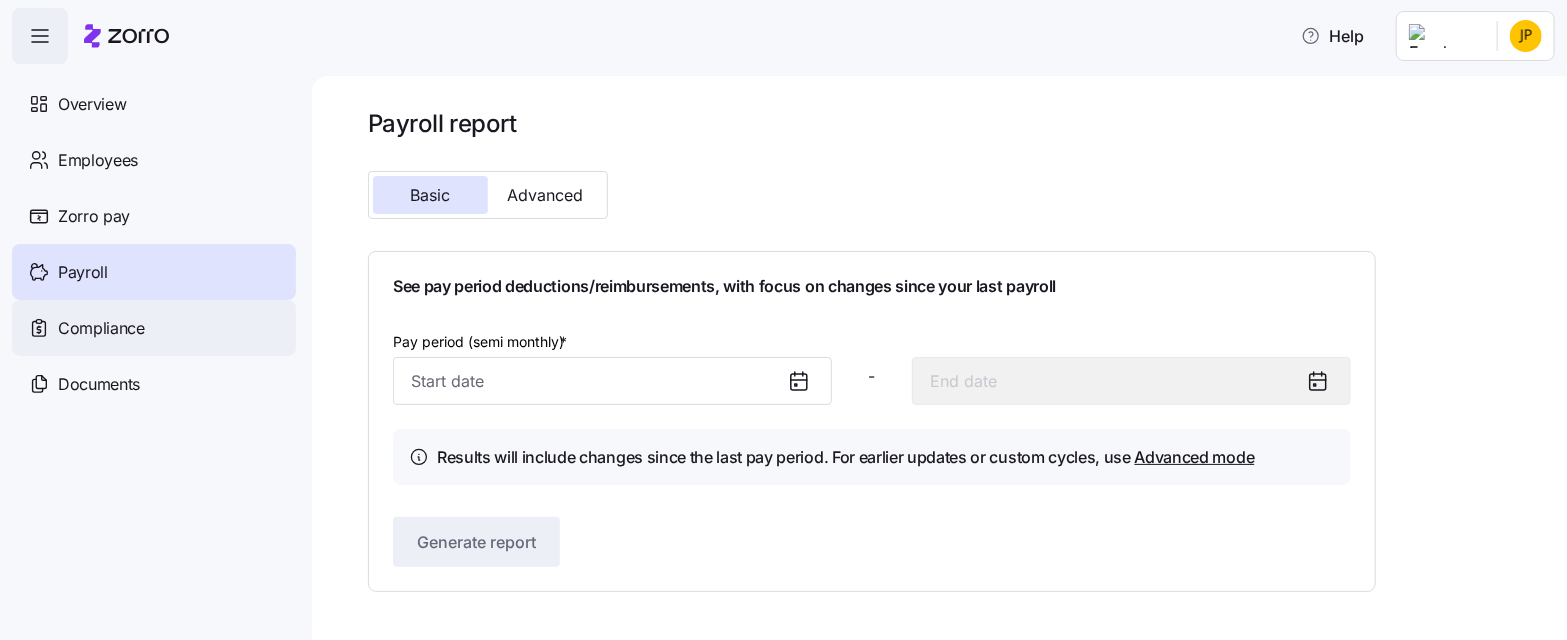 click on "Compliance" at bounding box center (101, 328) 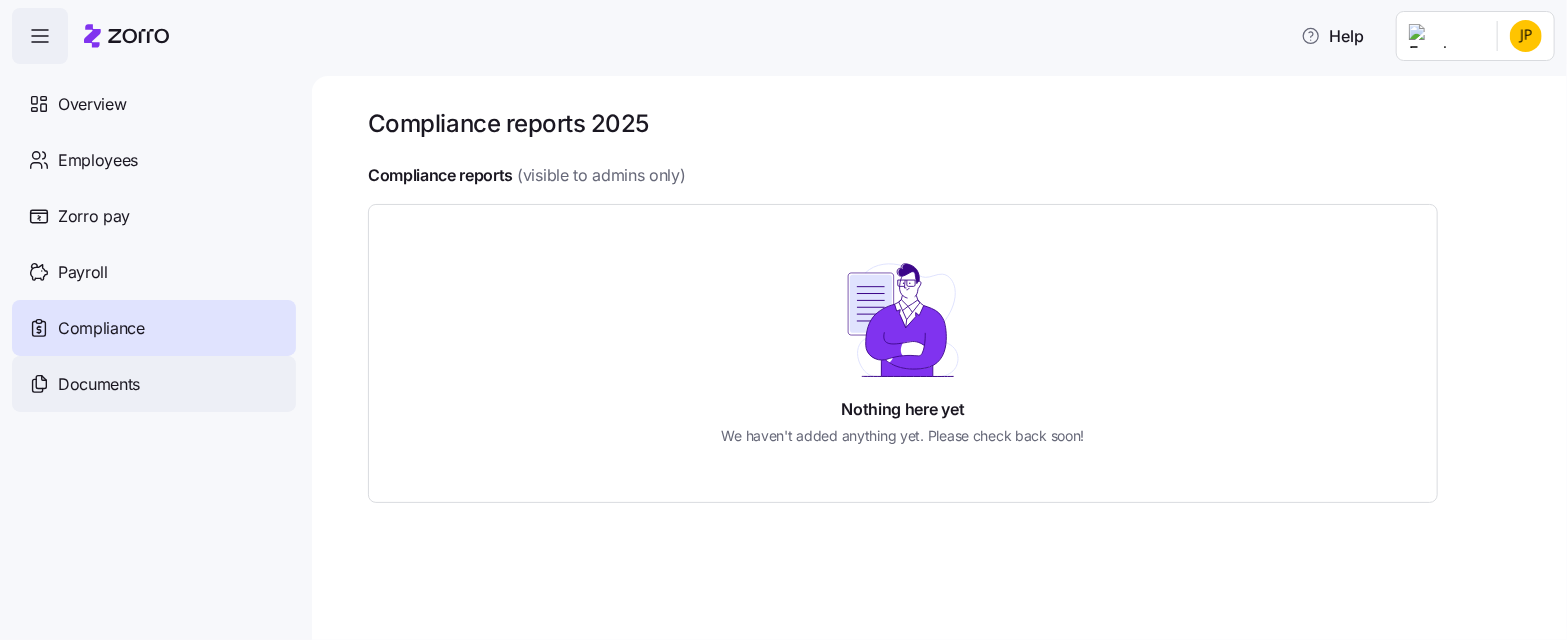 click on "Documents" at bounding box center (99, 384) 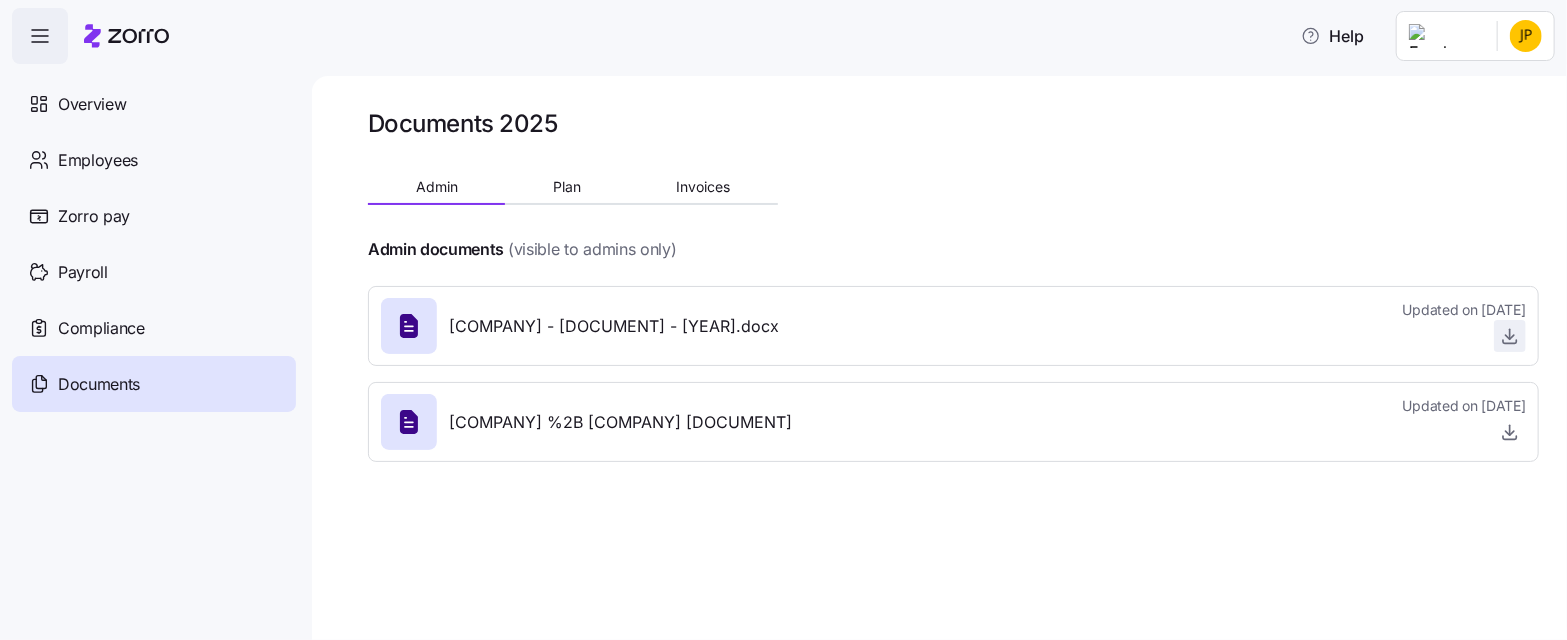 click 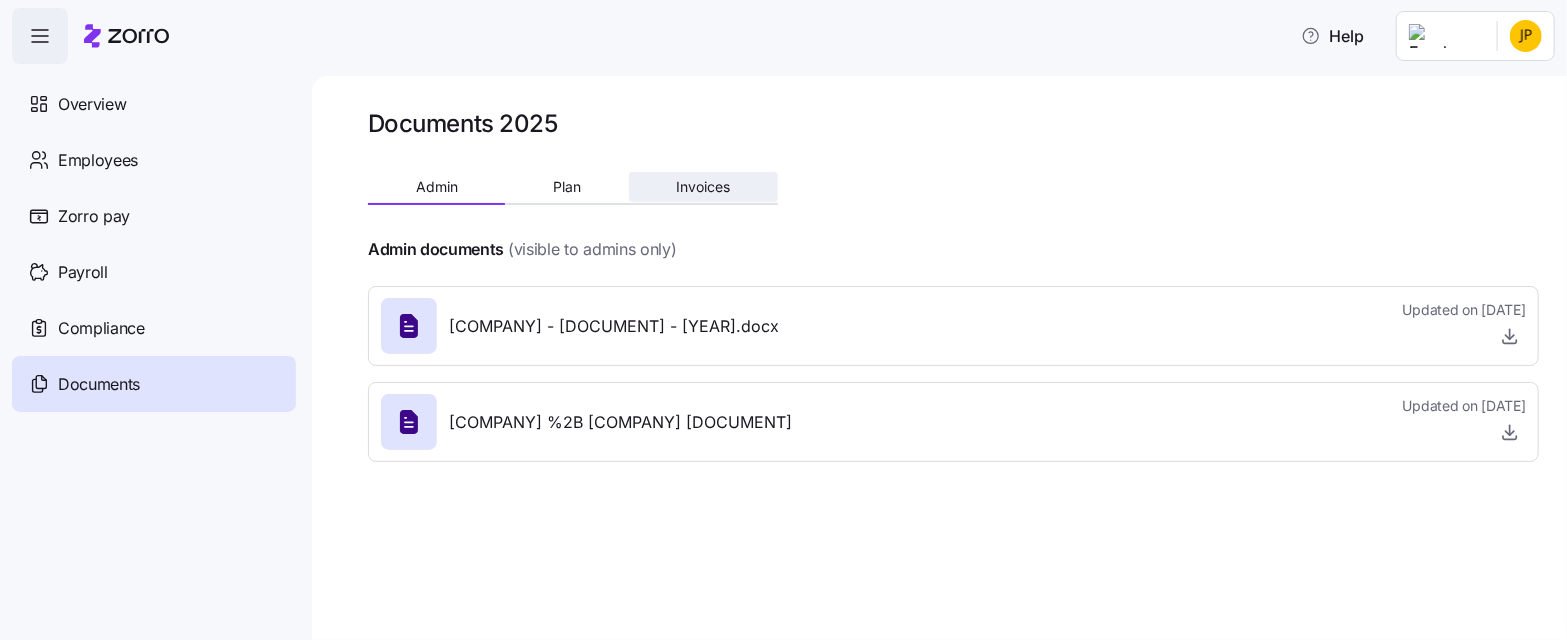 click on "Invoices" at bounding box center [703, 187] 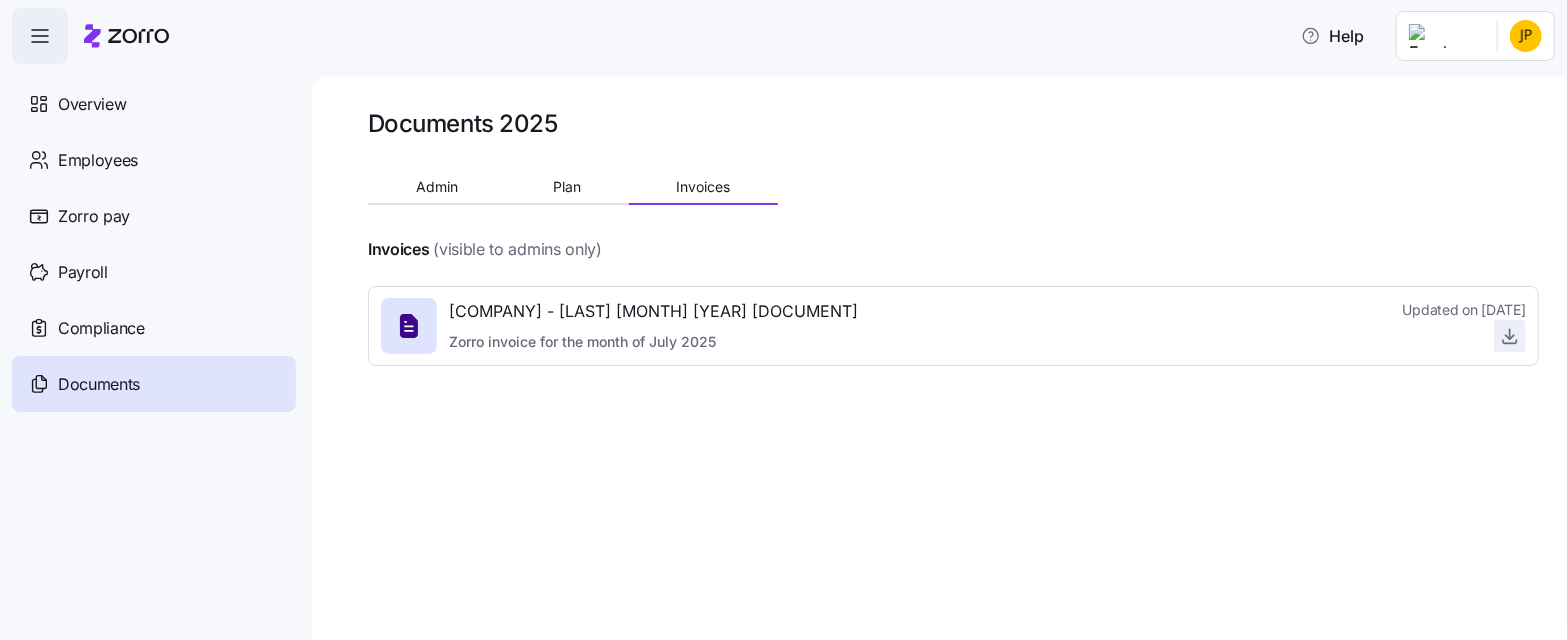 click 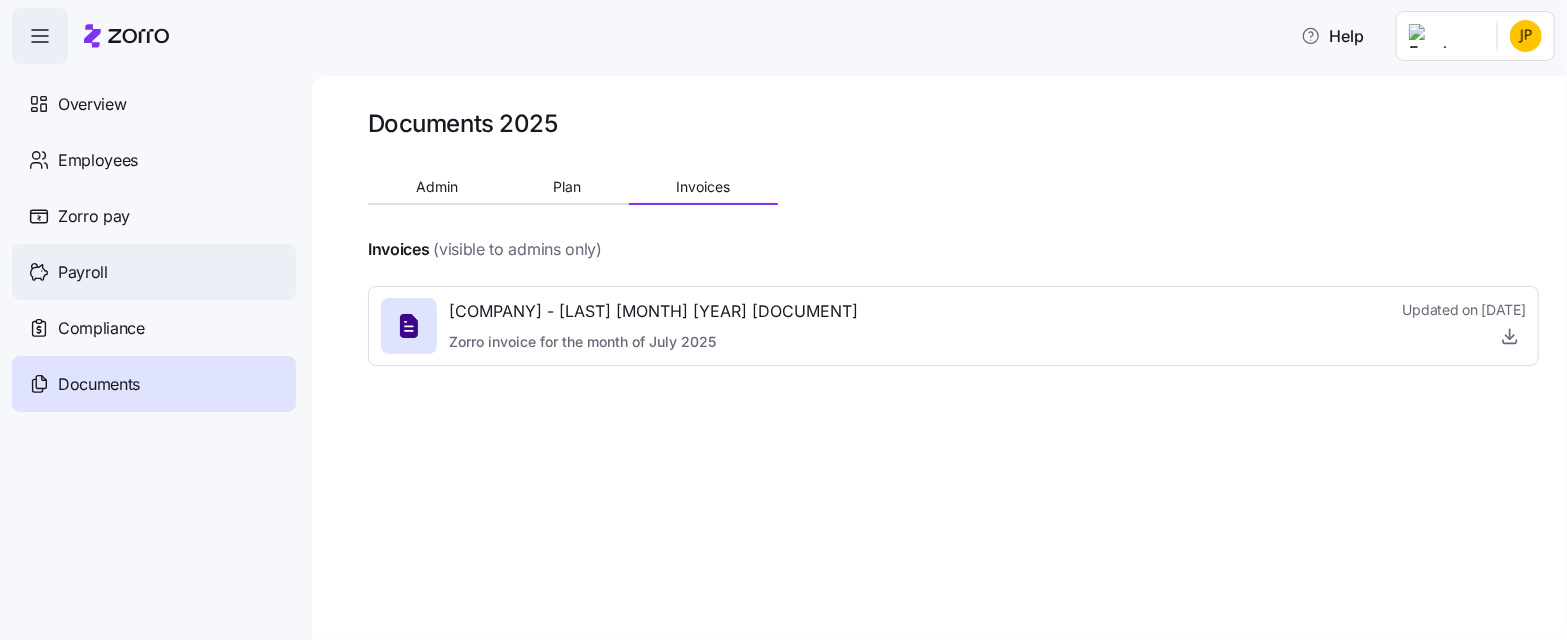 click on "Payroll" at bounding box center (83, 272) 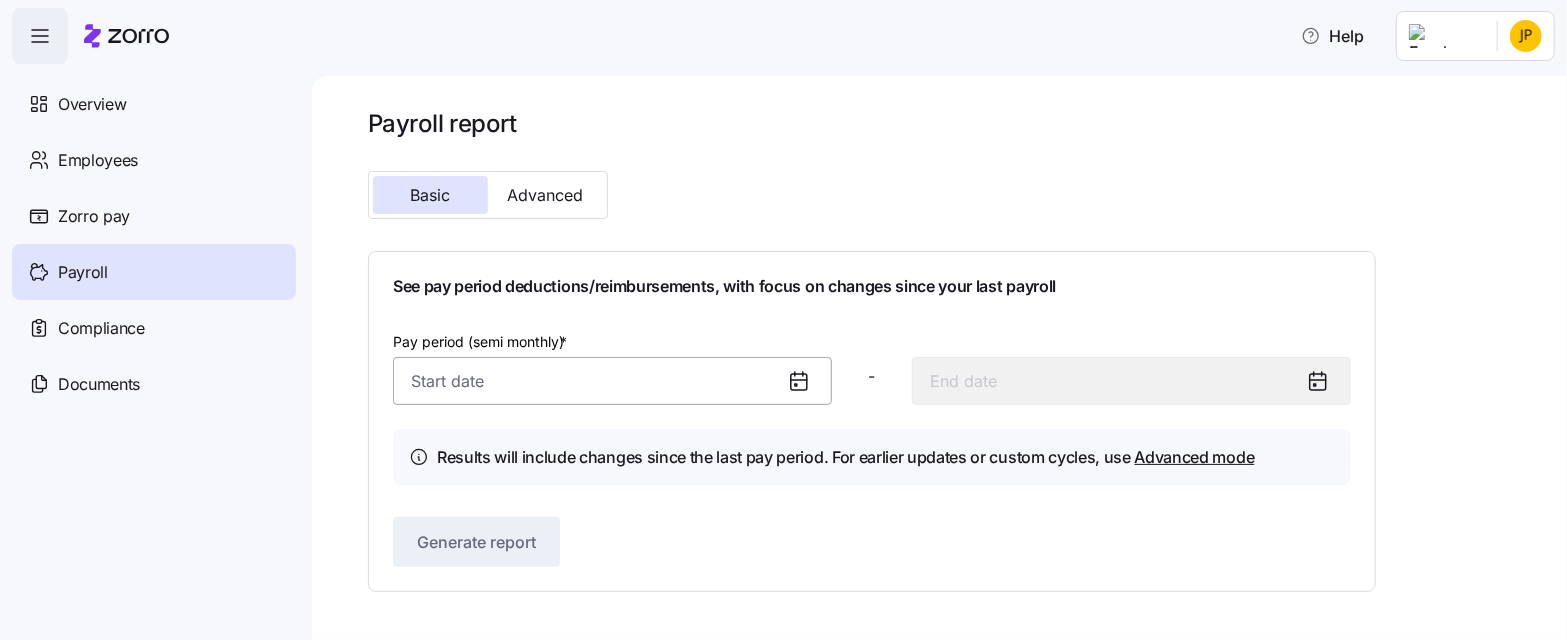 drag, startPoint x: 804, startPoint y: 384, endPoint x: 756, endPoint y: 363, distance: 52.392746 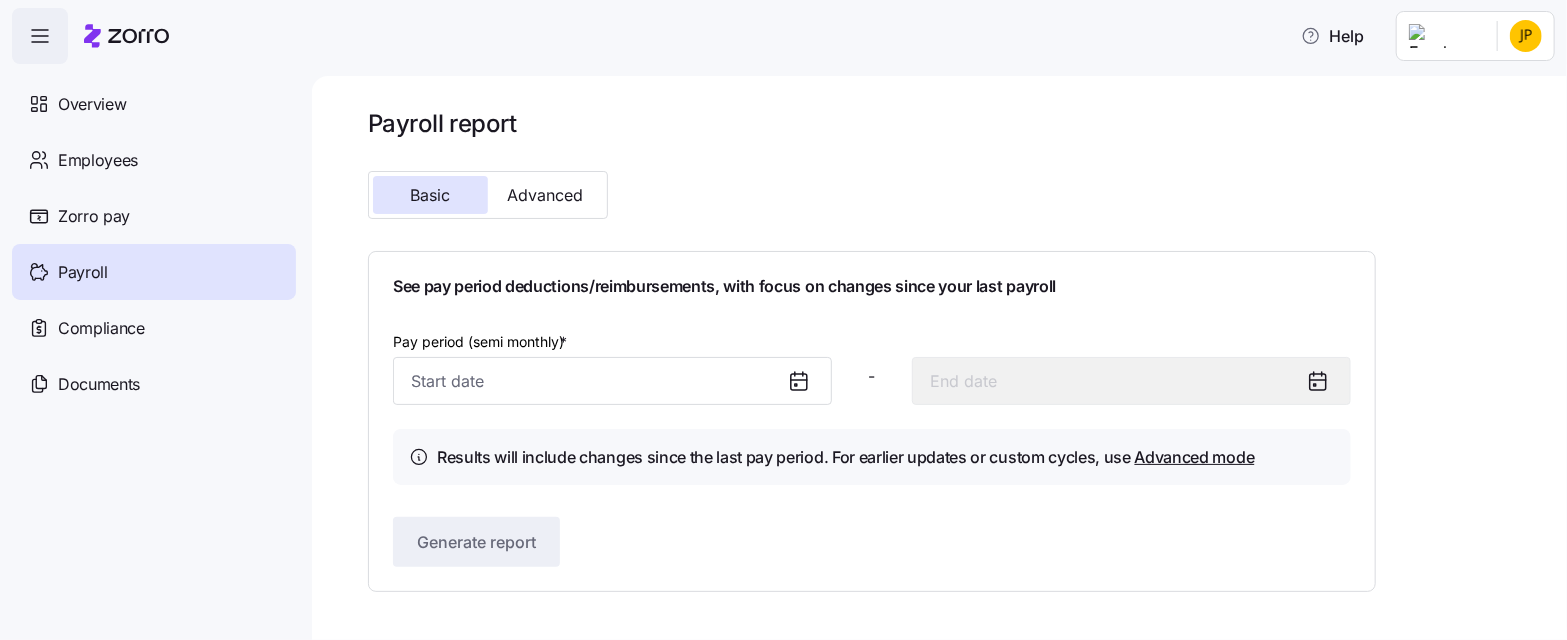click 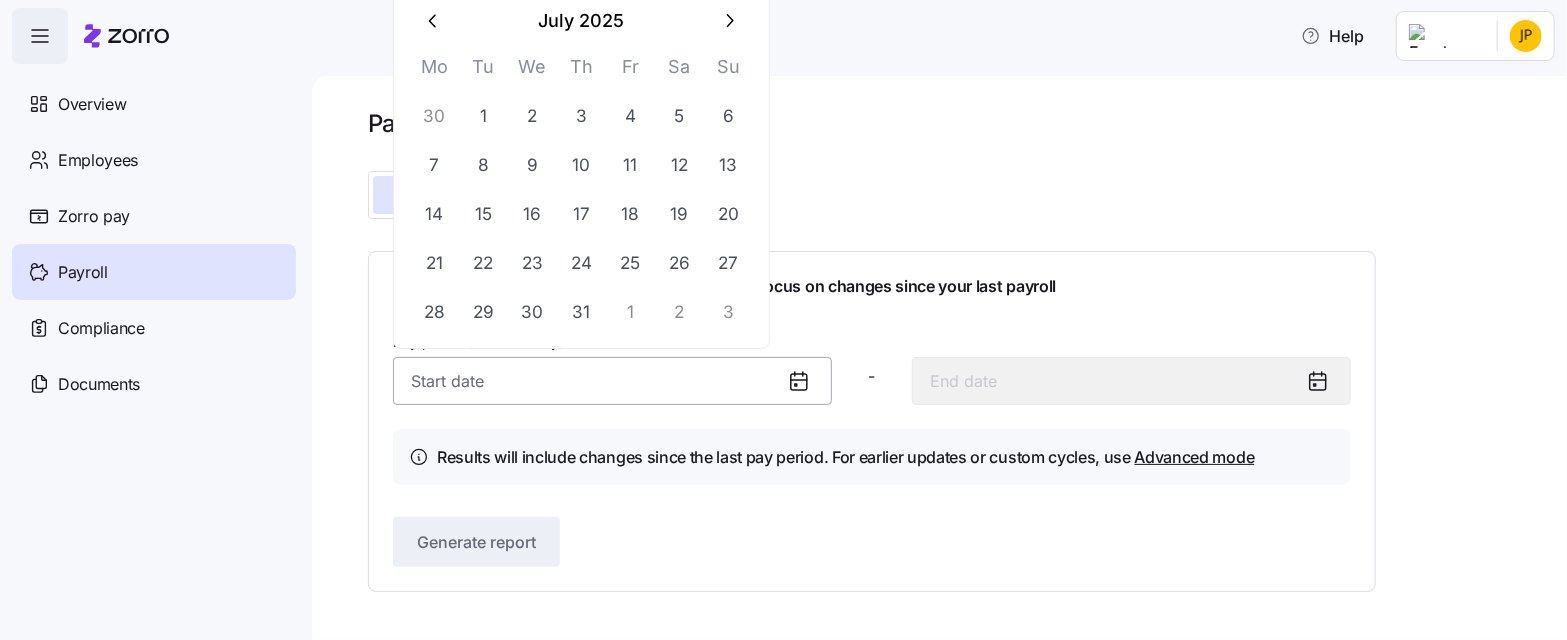 click on "Pay period (semi monthly)  *" at bounding box center [612, 381] 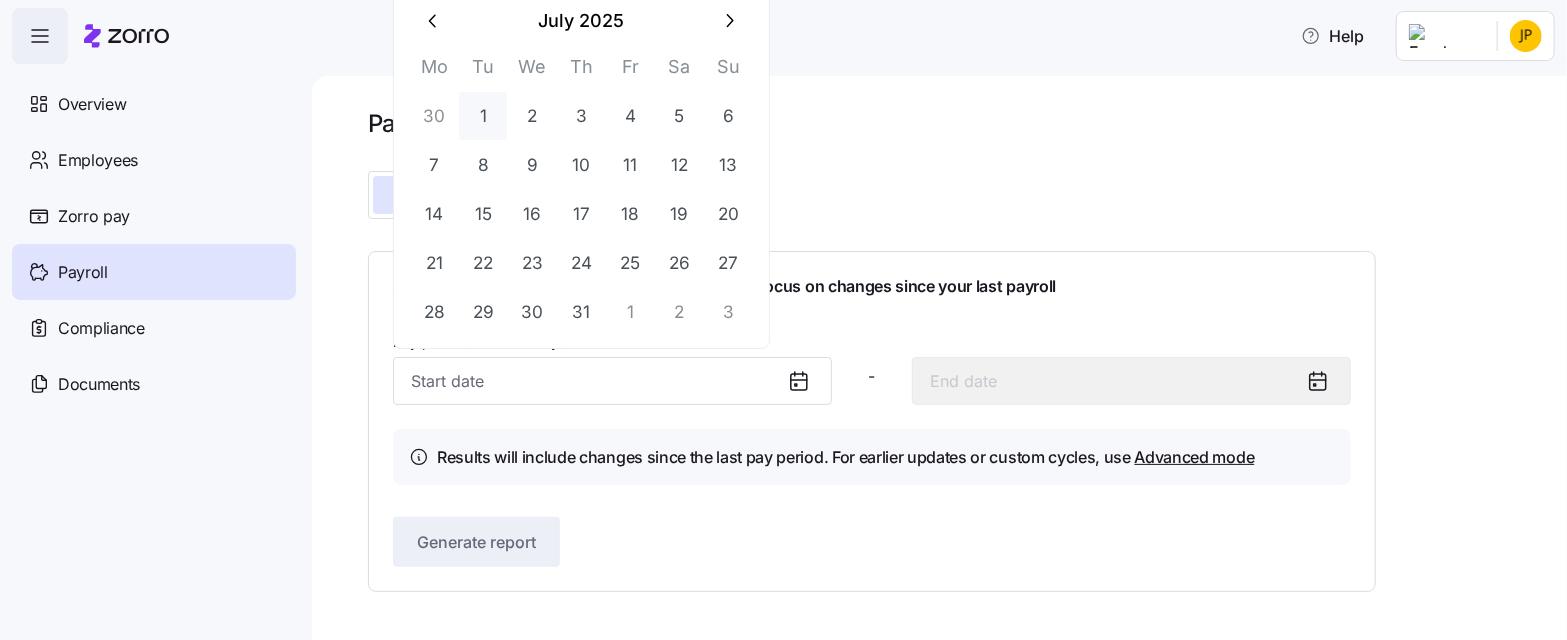 click on "1" at bounding box center (483, 116) 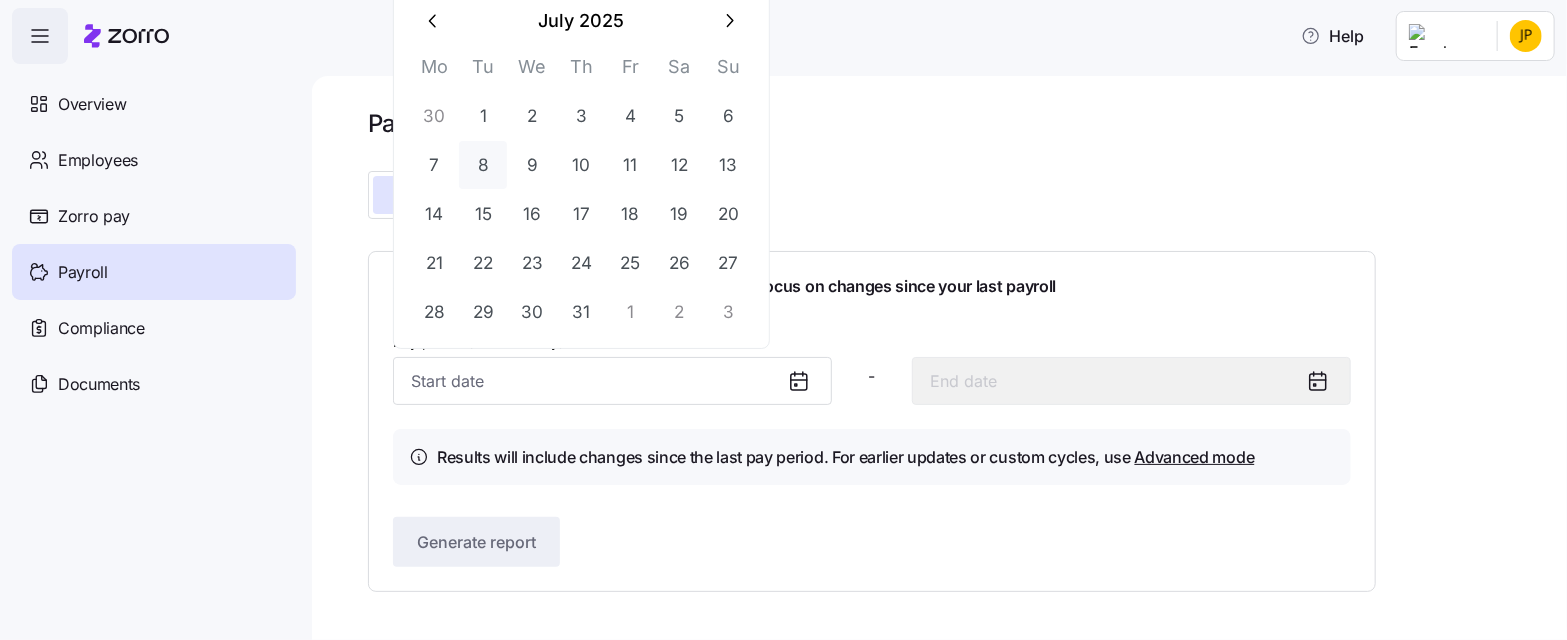 type on "[MONTH] [DAY], [YEAR]" 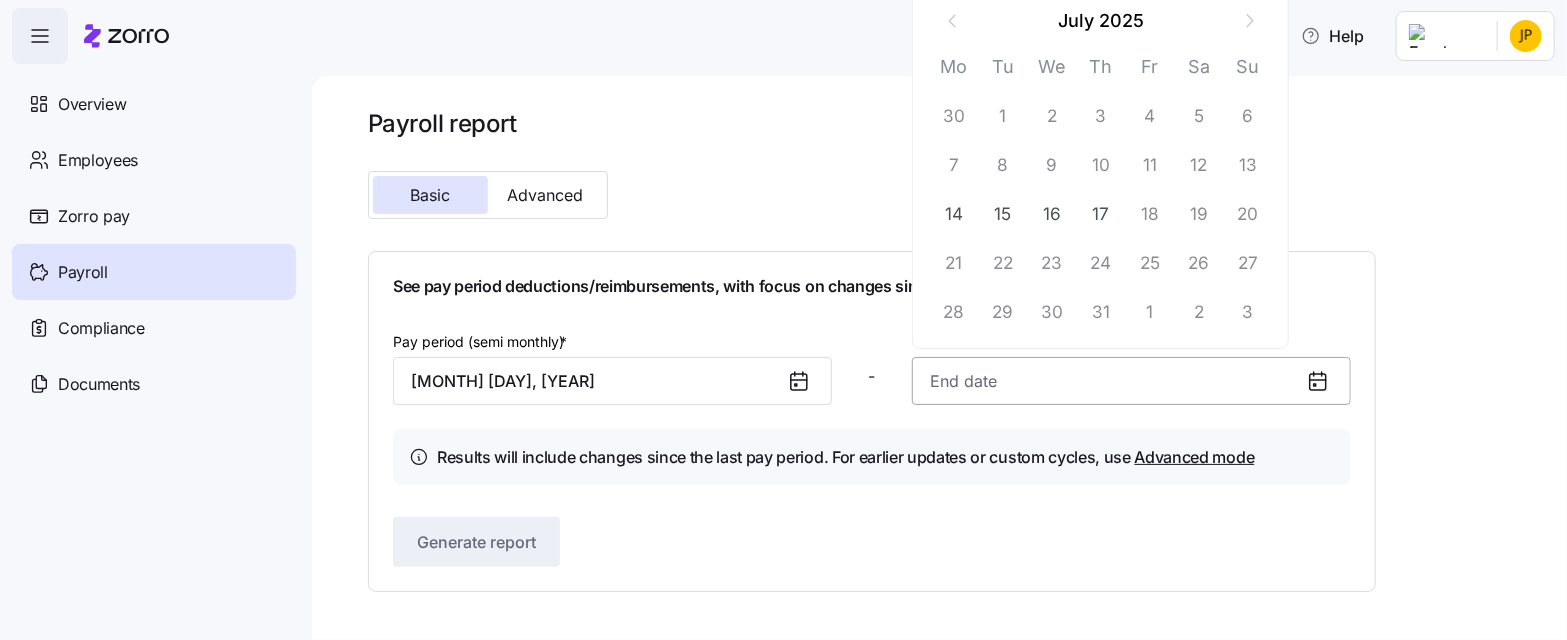 click at bounding box center [1131, 381] 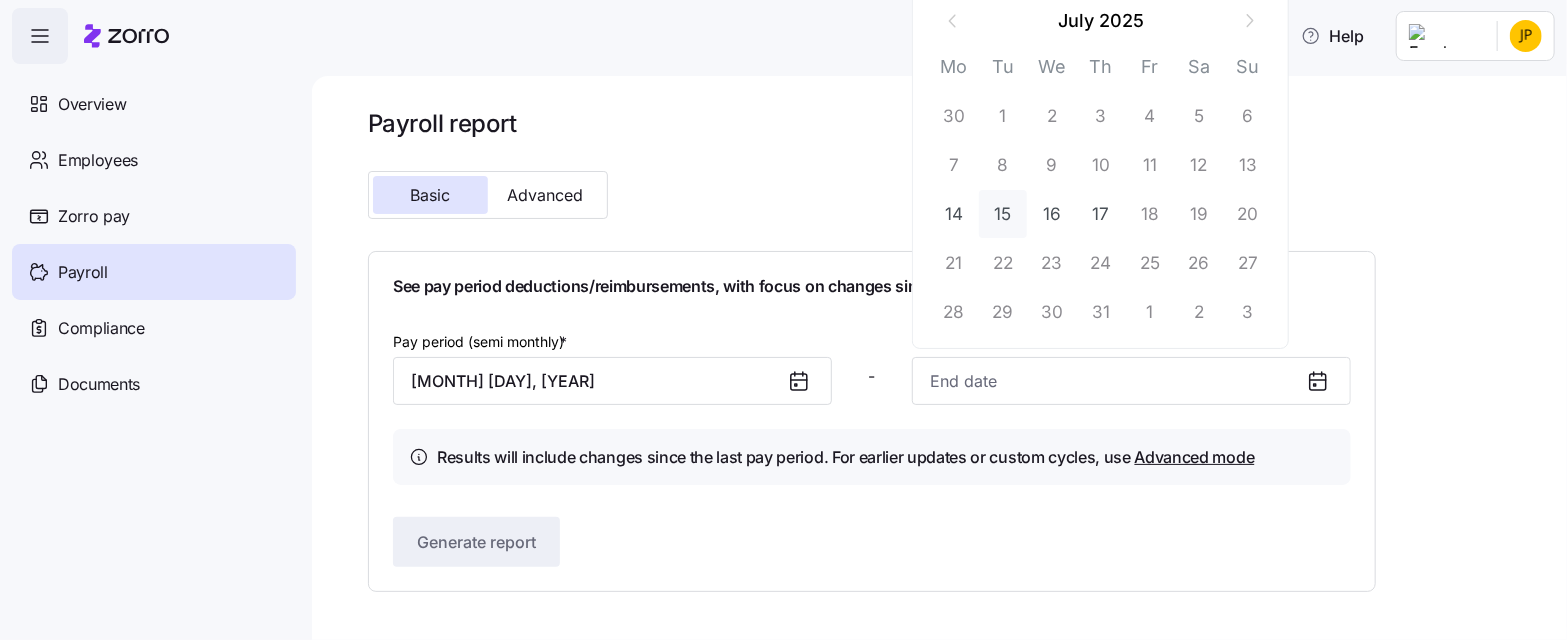 click on "15" at bounding box center (1003, 214) 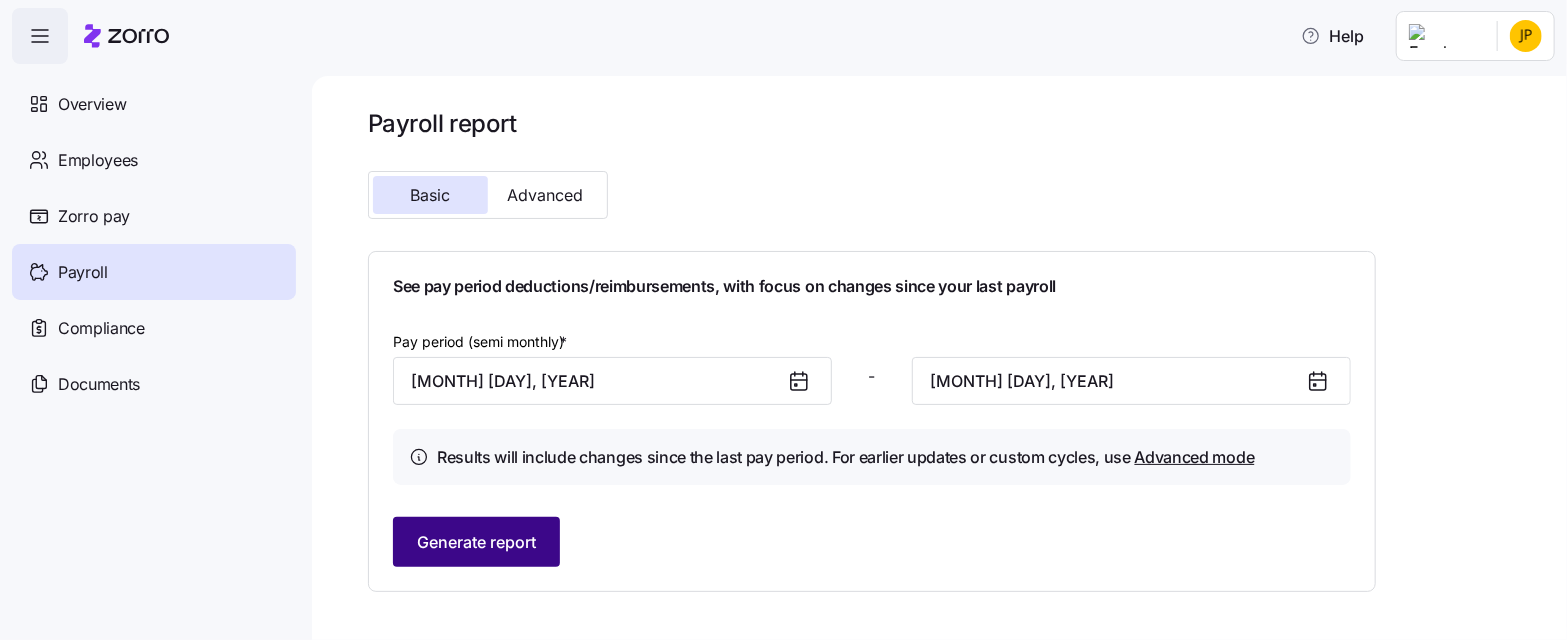 click on "Generate report" at bounding box center [476, 542] 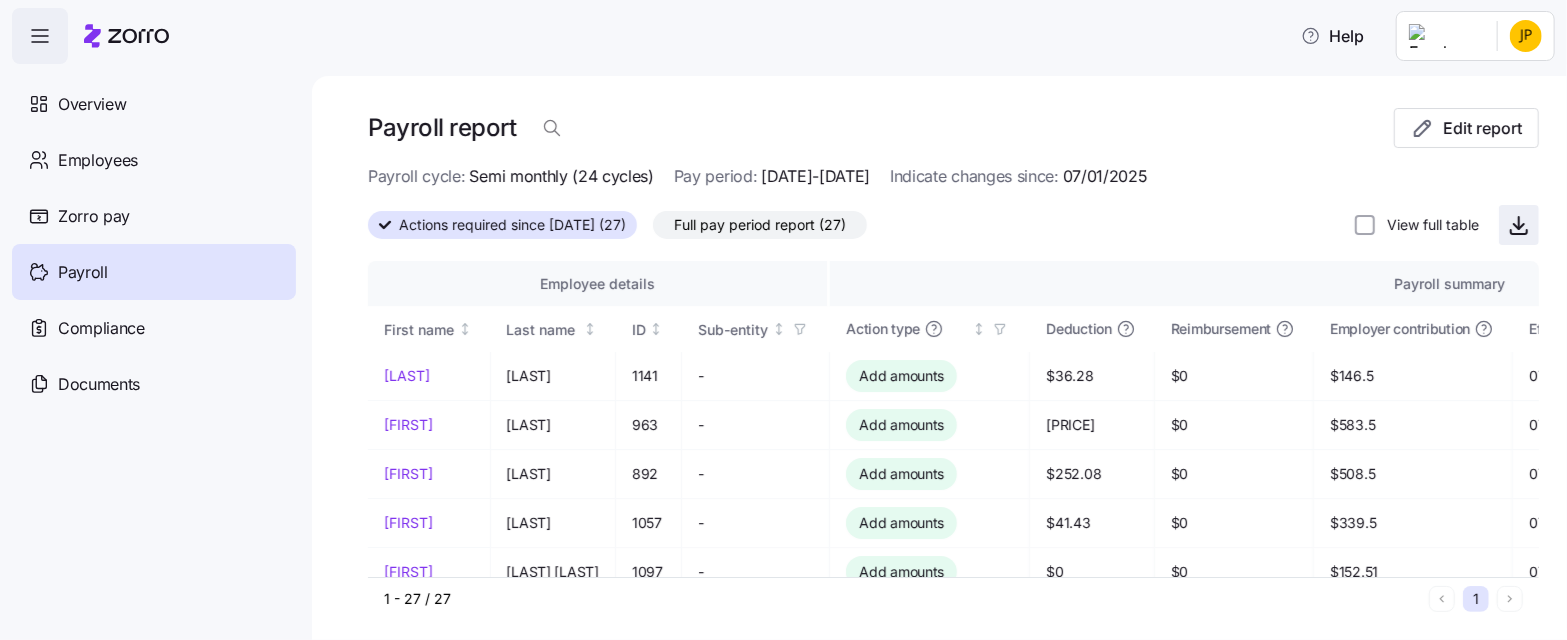 click 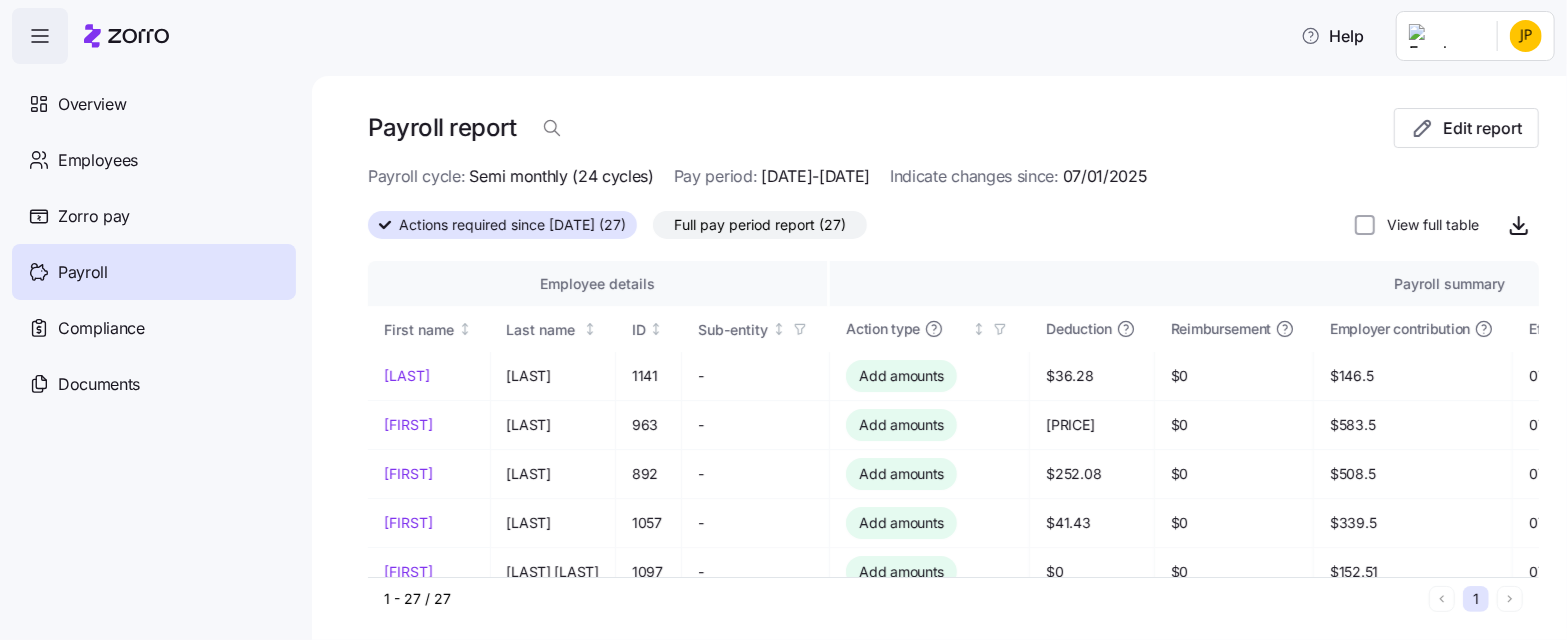 drag, startPoint x: 1141, startPoint y: 101, endPoint x: 1098, endPoint y: 76, distance: 49.73932 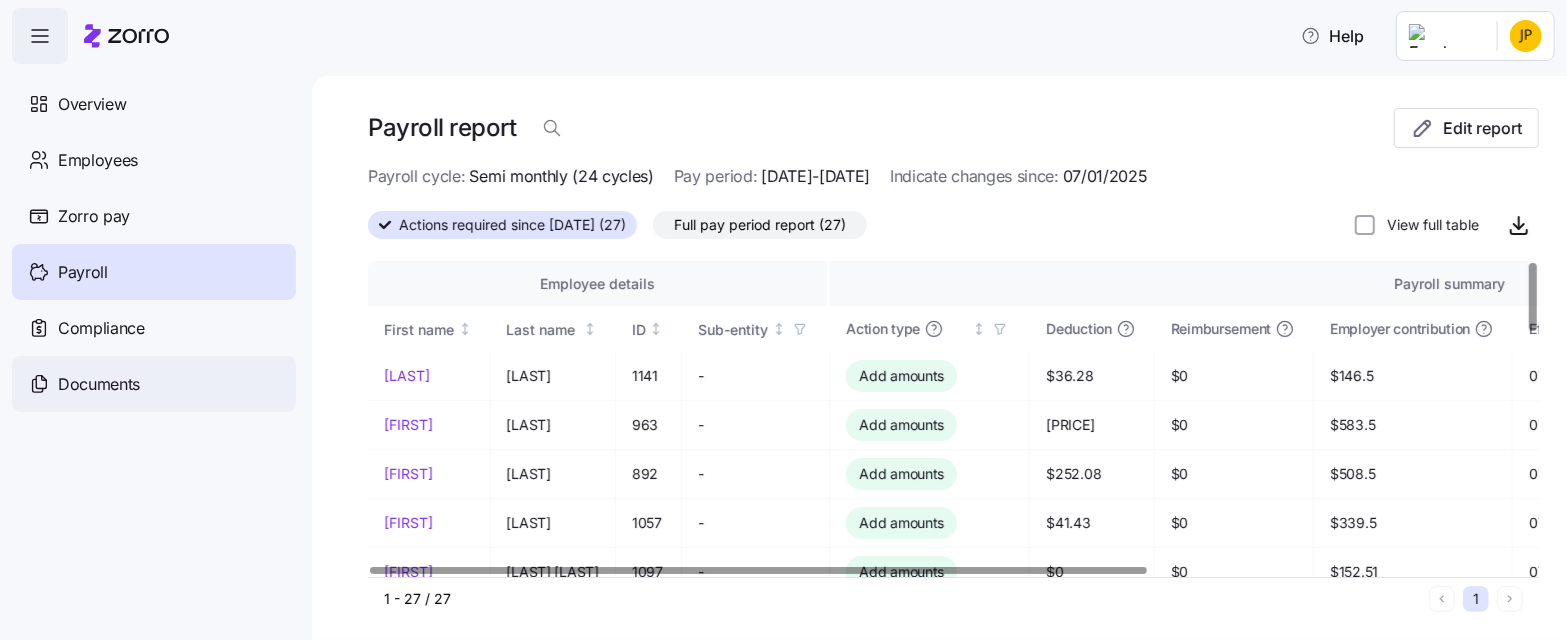 click on "Documents" at bounding box center [154, 384] 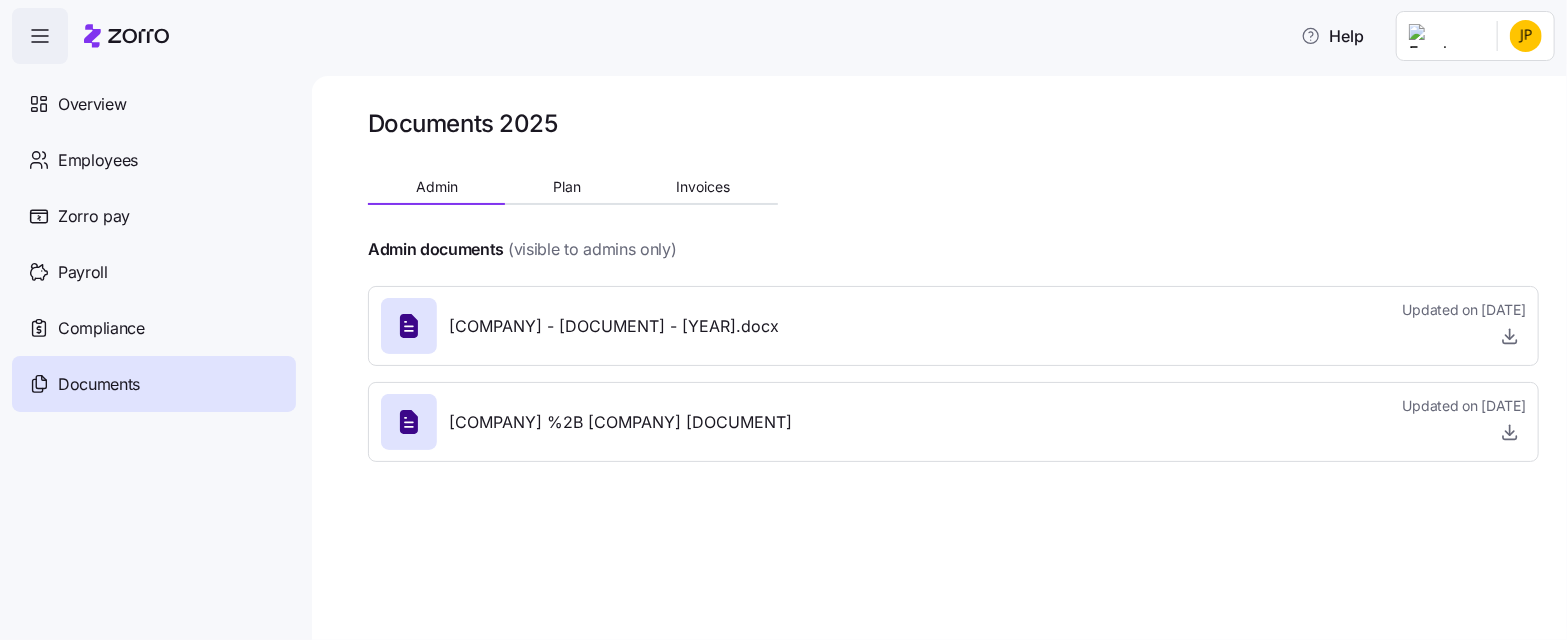 click on "Help" at bounding box center [783, 36] 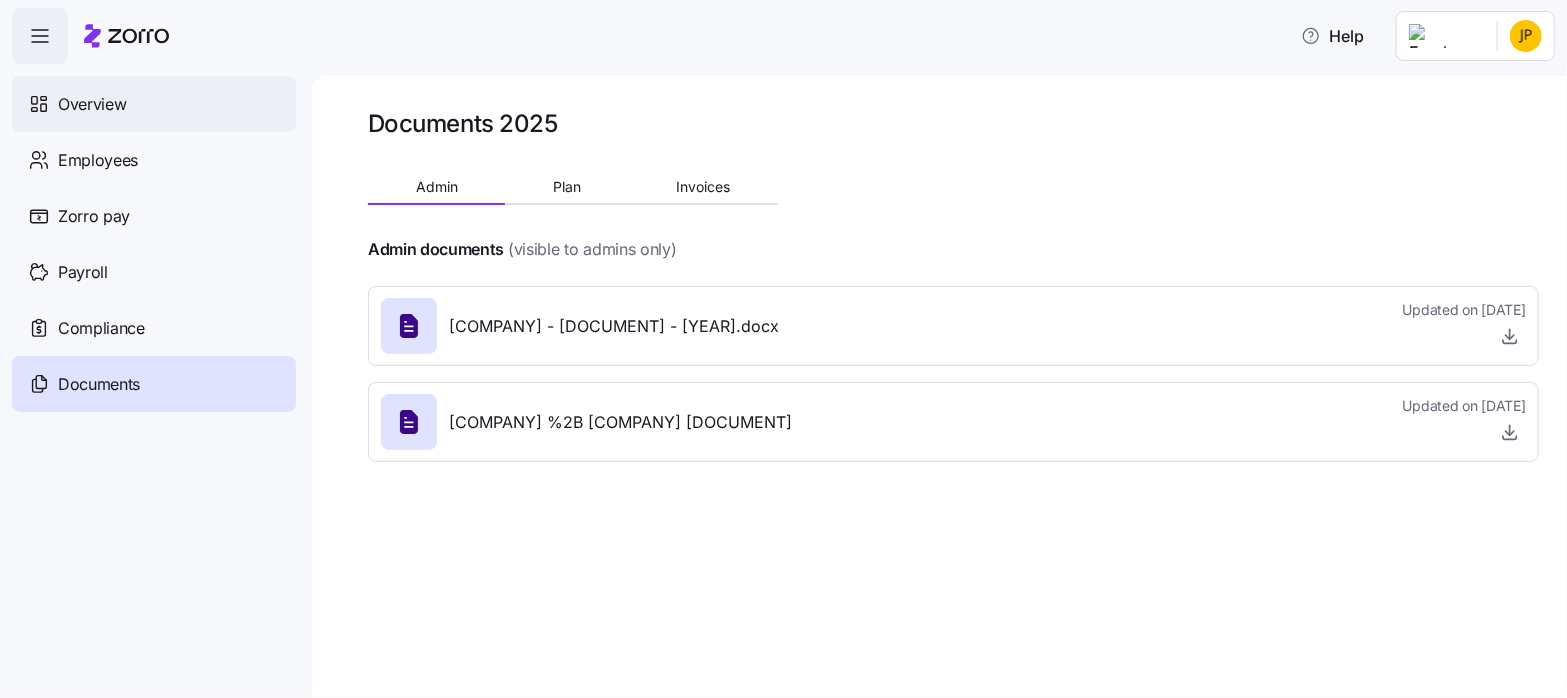 click on "Overview" at bounding box center (92, 104) 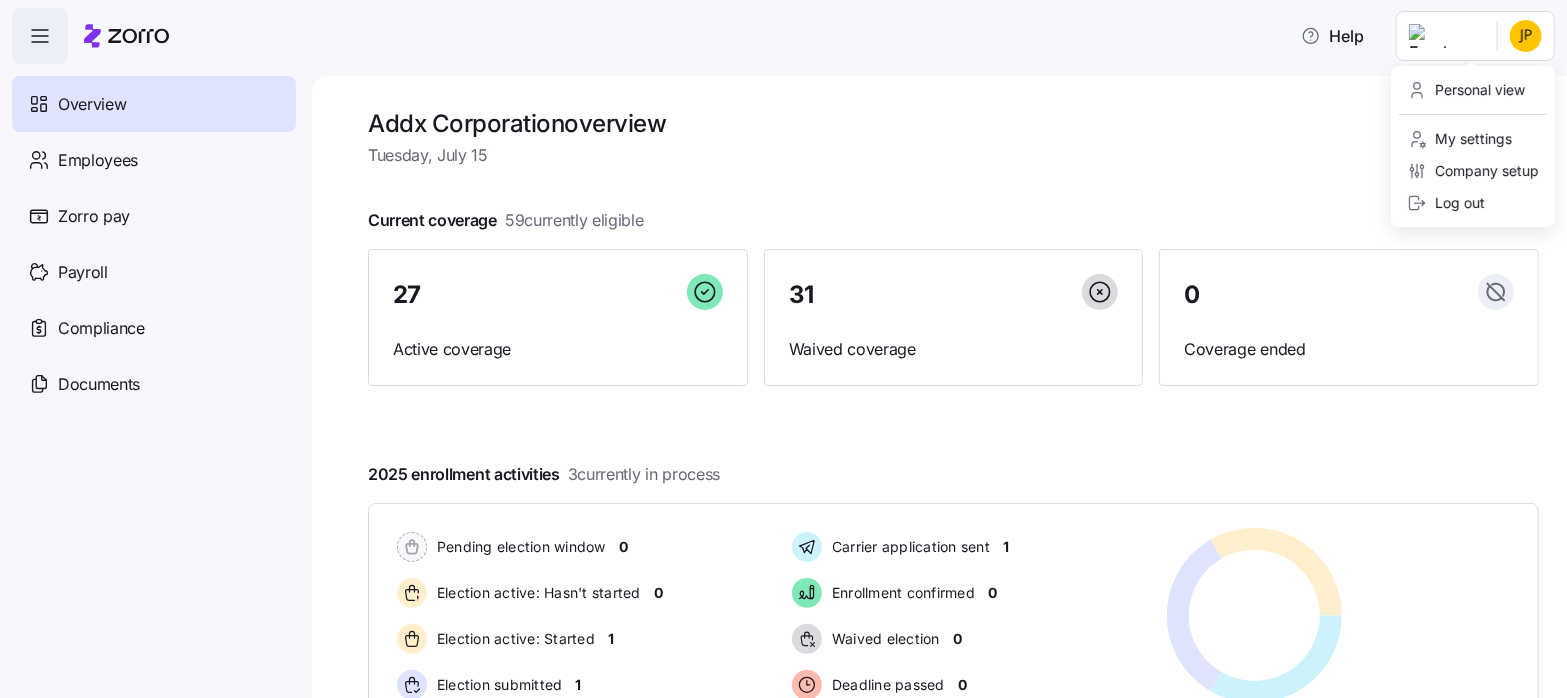click on "Help Overview Employees Zorro pay Payroll Compliance Documents Addx Corporation overview Tuesday, July 15 Current coverage 59 currently eligible 27 Active coverage 31 Waived coverage 0 Coverage ended 2025 enrollment activities 3 currently in process Pending election window 0 Election active: Hasn't started 0 Election active: Started 1 Election submitted 1 Carrier application sent 1 Enrollment confirmed 0 Waived election 0 Deadline passed 0 Pending election window 0 Election active: Hasn't started 0 Election active: Started 1 Election submitted 1 Carrier application sent 1 Enrollment confirmed 0 Waived election 0 Deadline passed 0 Quick actions Add employee View invoices Run payroll Need help? Visit our help center See what’s new on our blog Company Overview | Zorro Personal view My settings Company setup Log out" at bounding box center [783, 343] 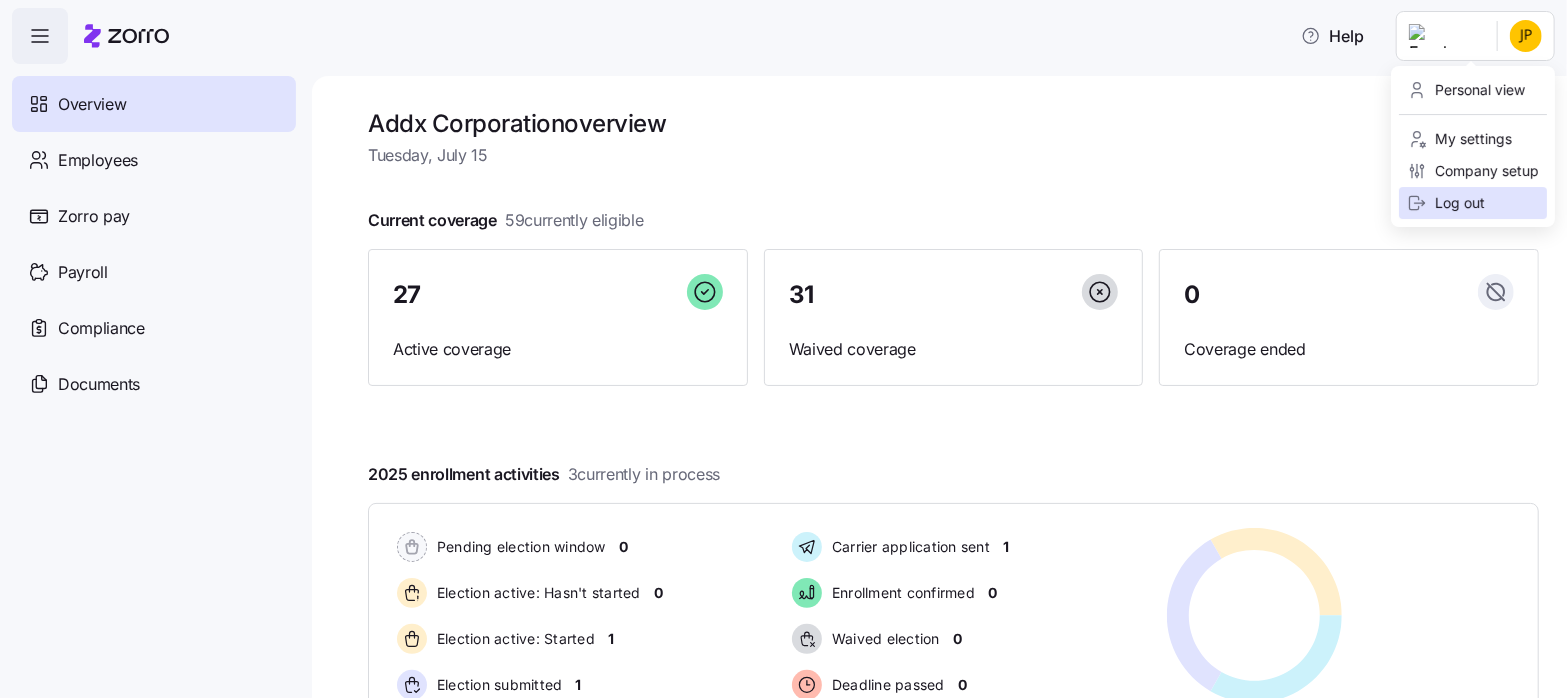 drag, startPoint x: 1471, startPoint y: 202, endPoint x: 1383, endPoint y: 206, distance: 88.09086 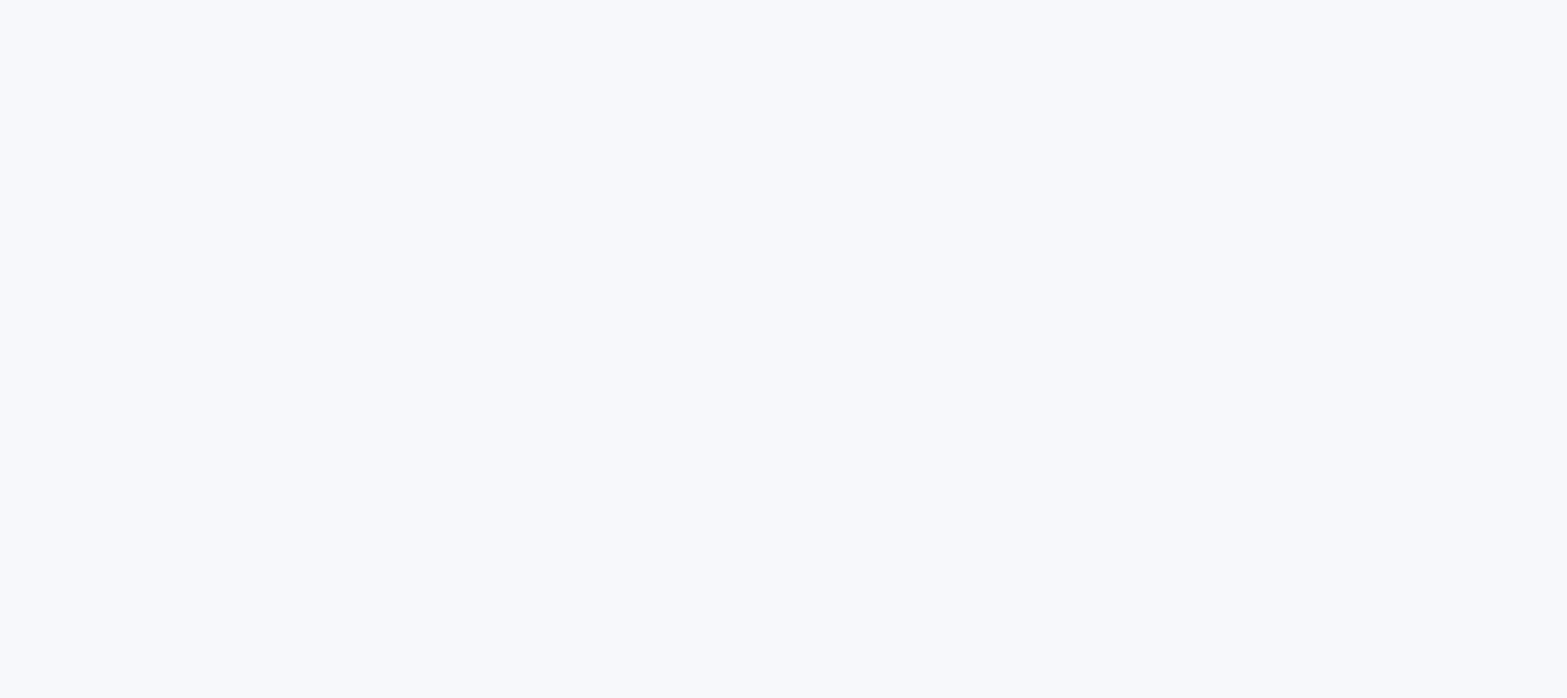 scroll, scrollTop: 0, scrollLeft: 0, axis: both 